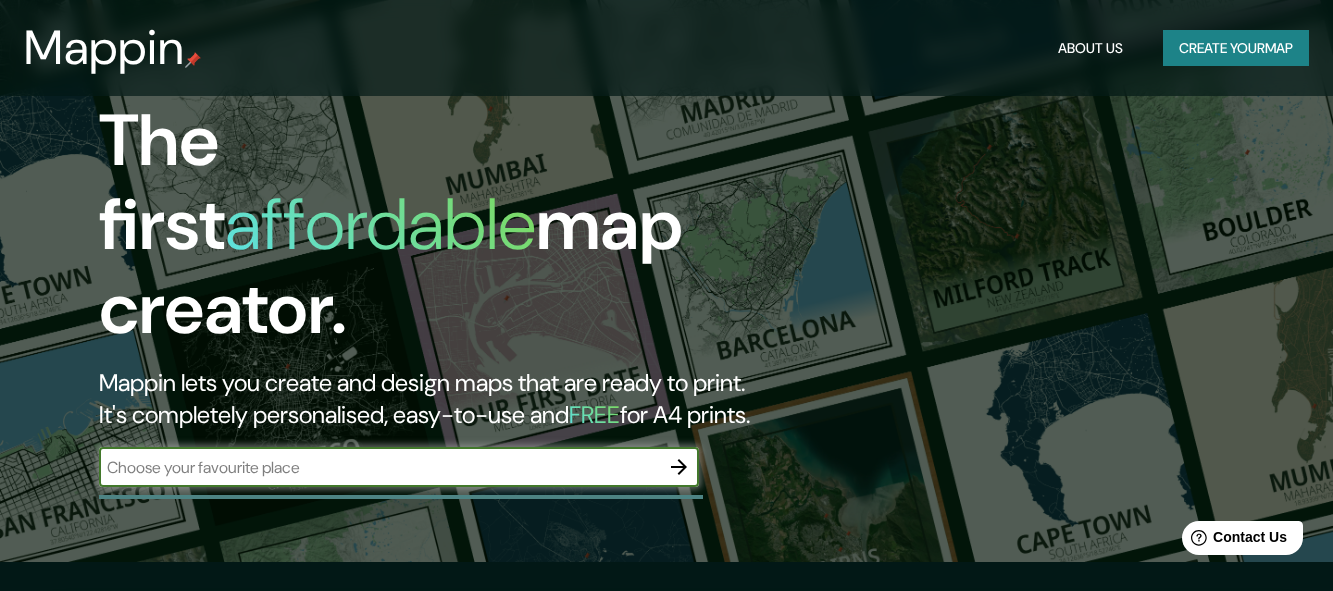 scroll, scrollTop: 0, scrollLeft: 0, axis: both 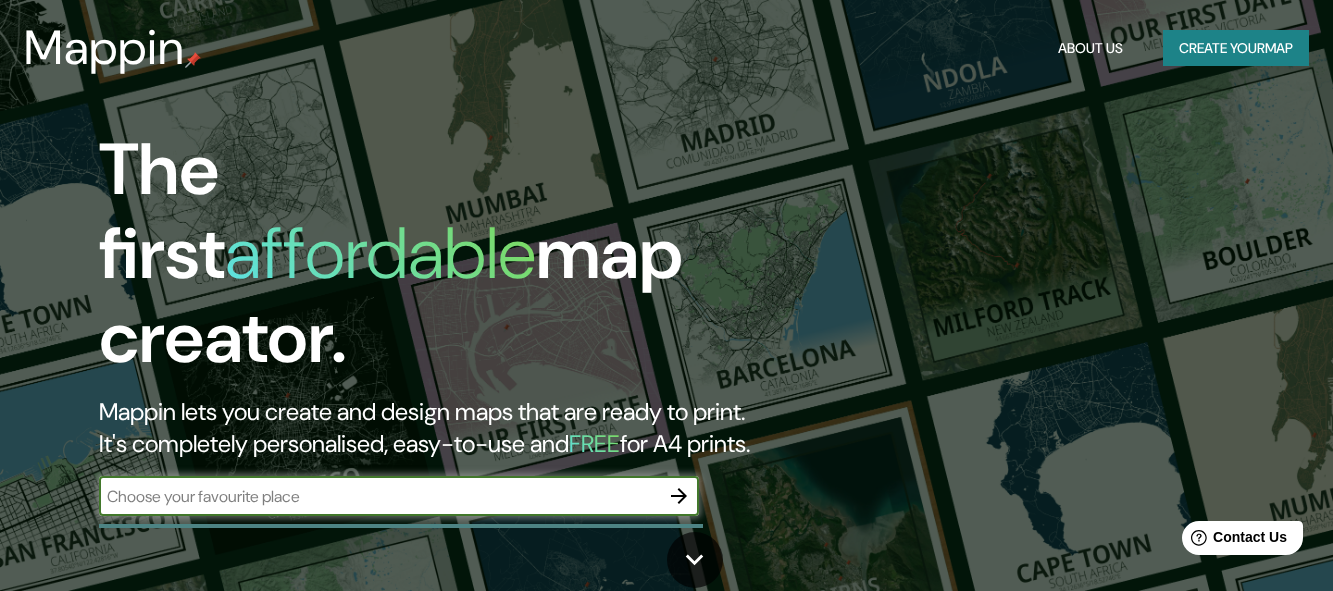 click on "Create your   map" at bounding box center (1236, 48) 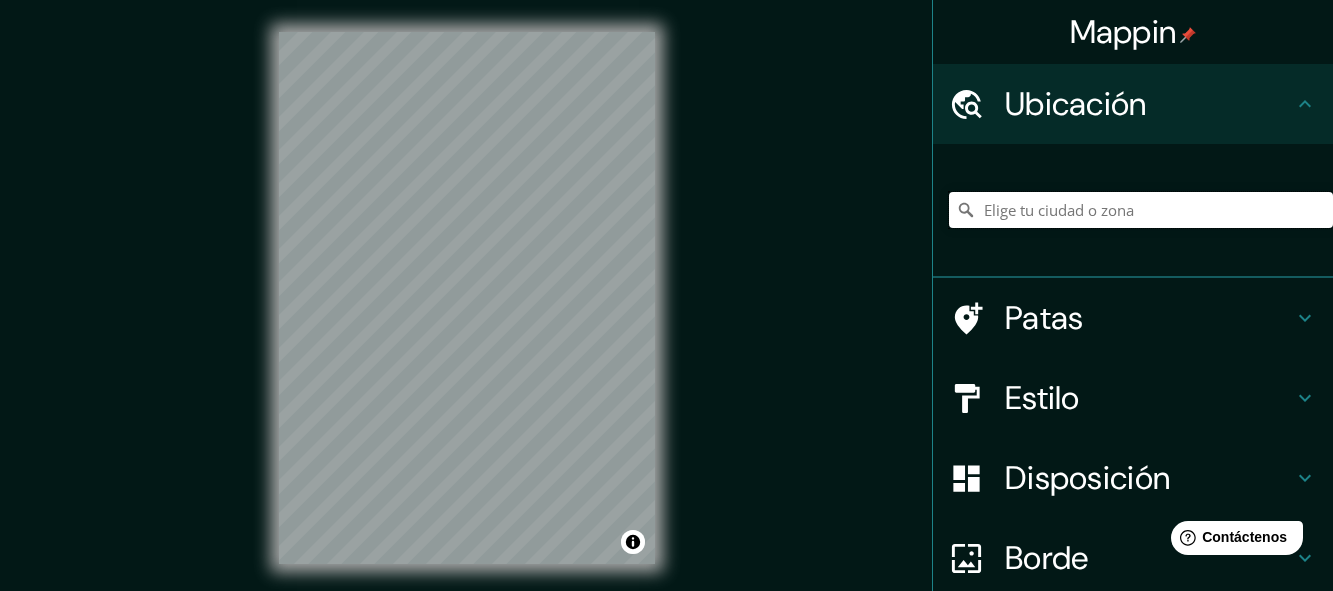 click at bounding box center (1141, 210) 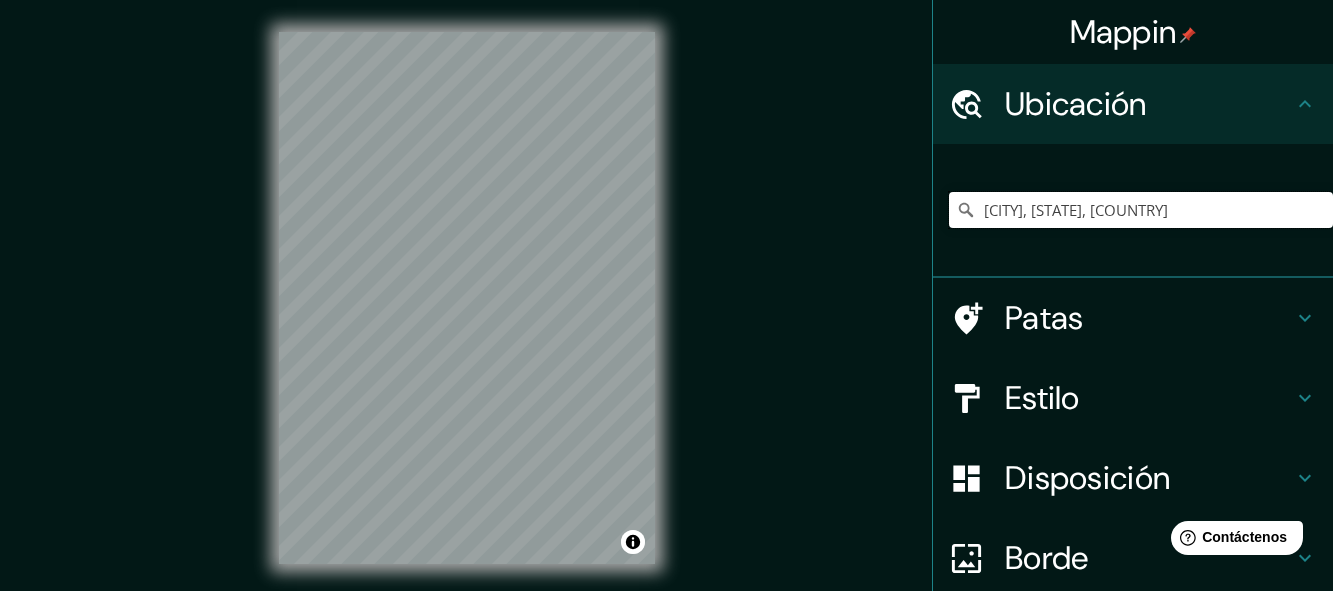 type on "[CITY], [STATE], [COUNTRY]" 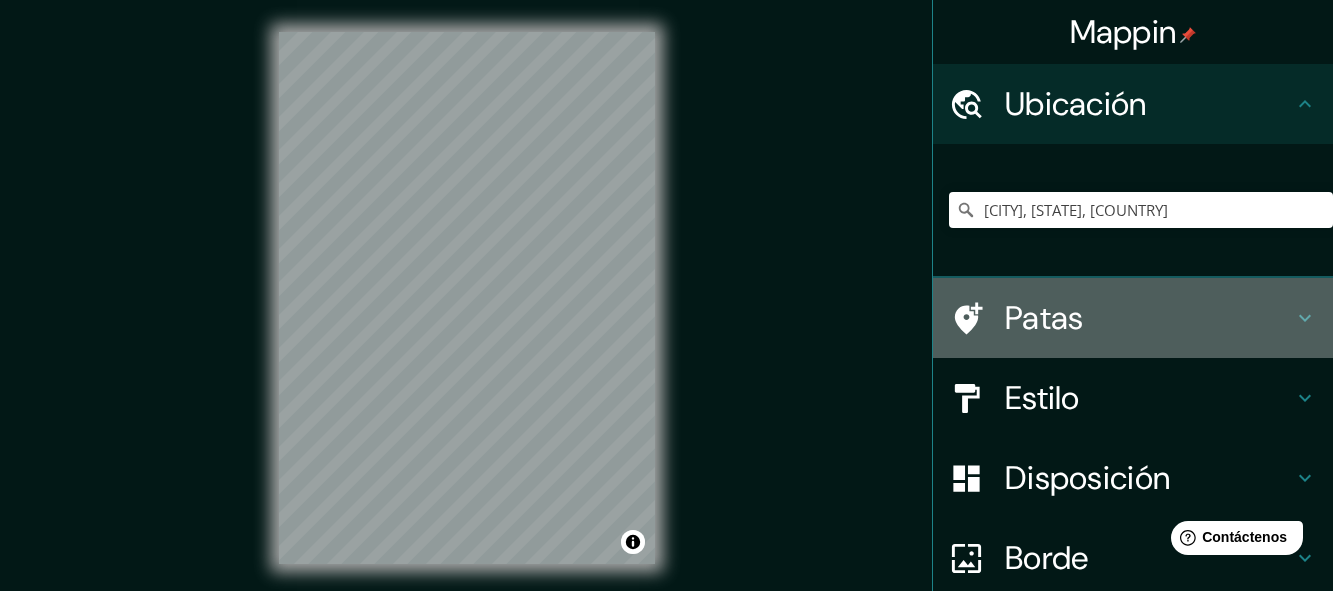 click 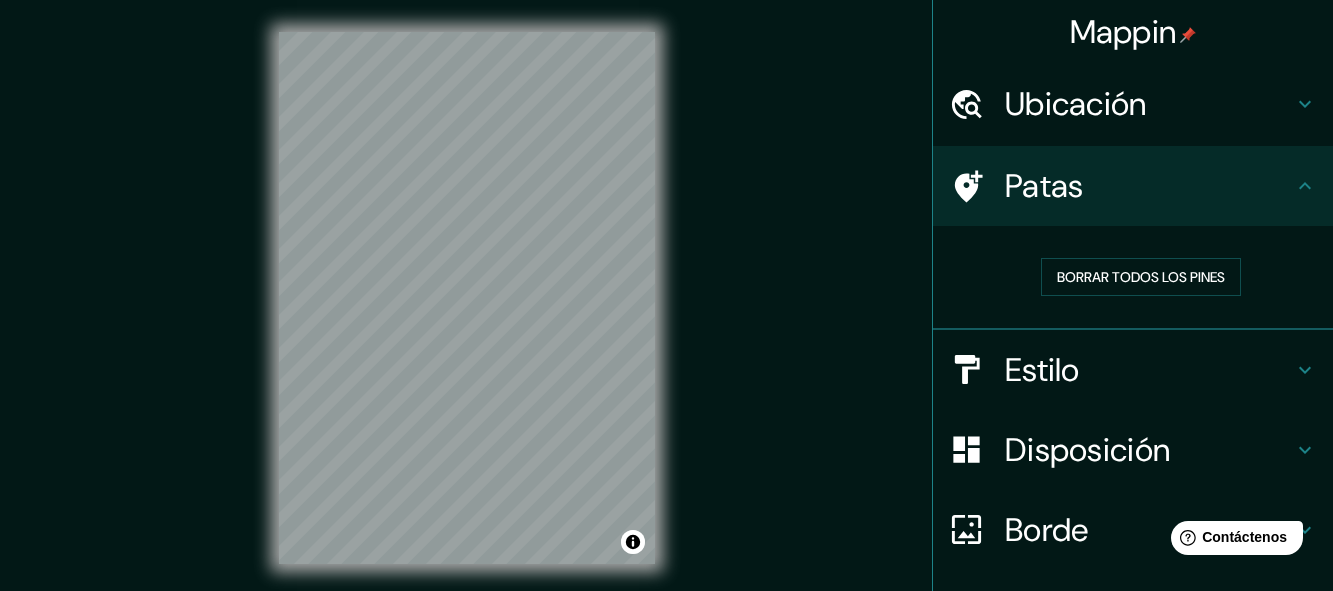 click 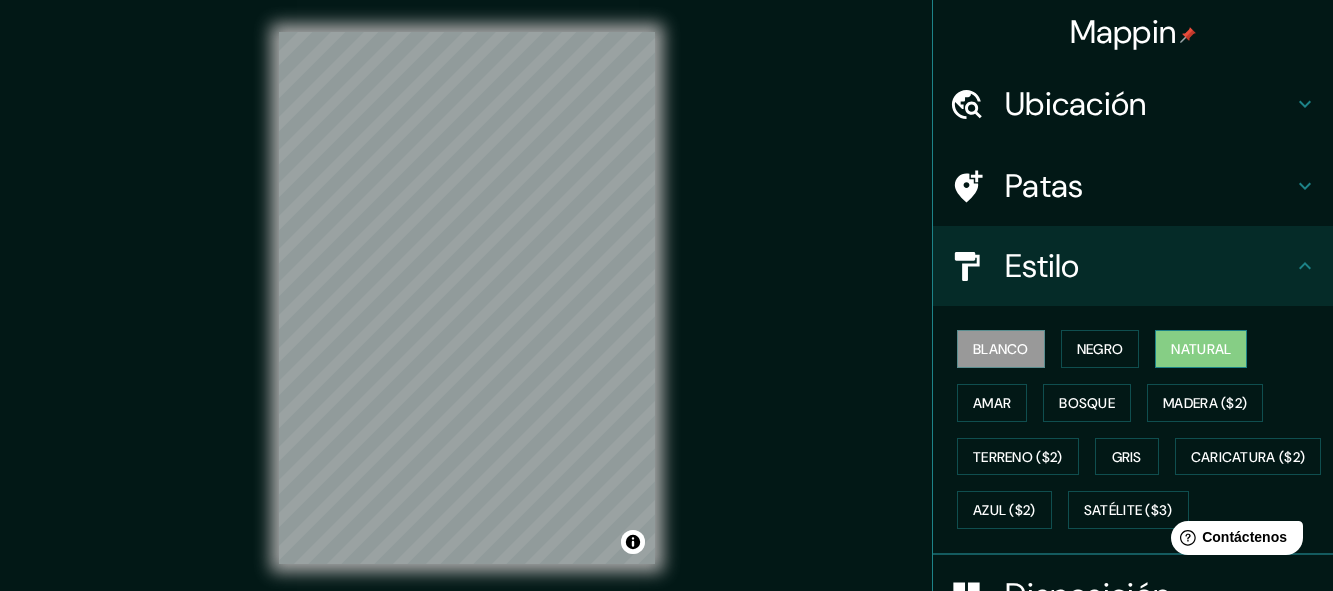 click on "Natural" at bounding box center (1201, 349) 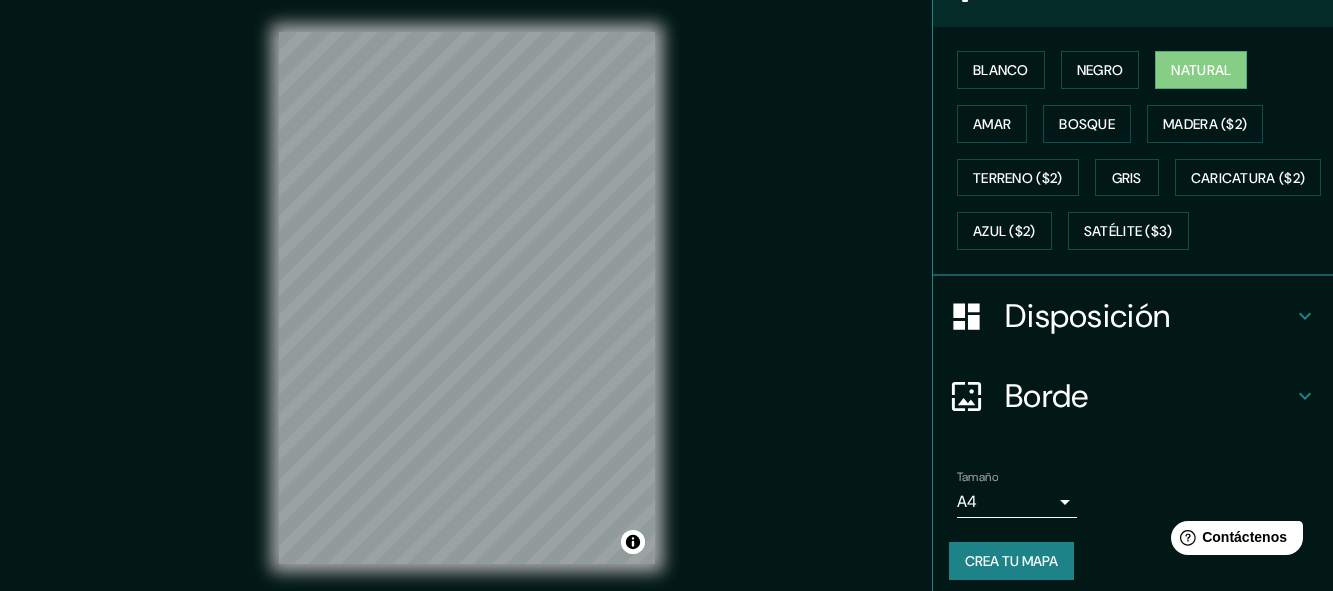 scroll, scrollTop: 345, scrollLeft: 0, axis: vertical 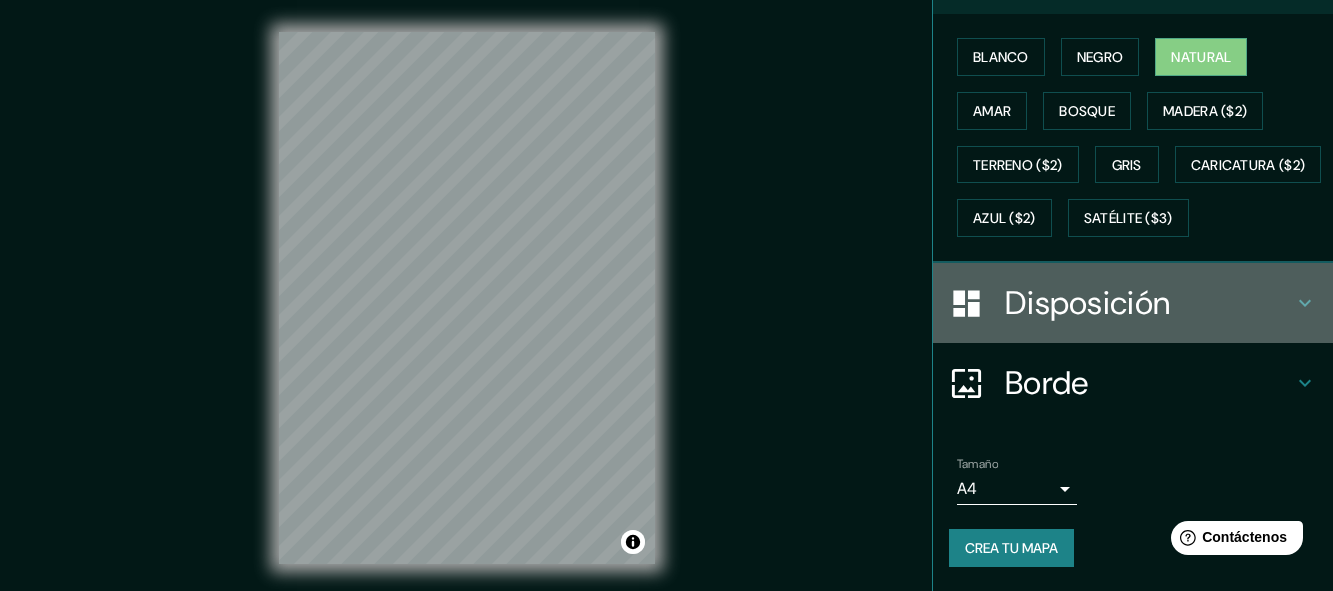 click 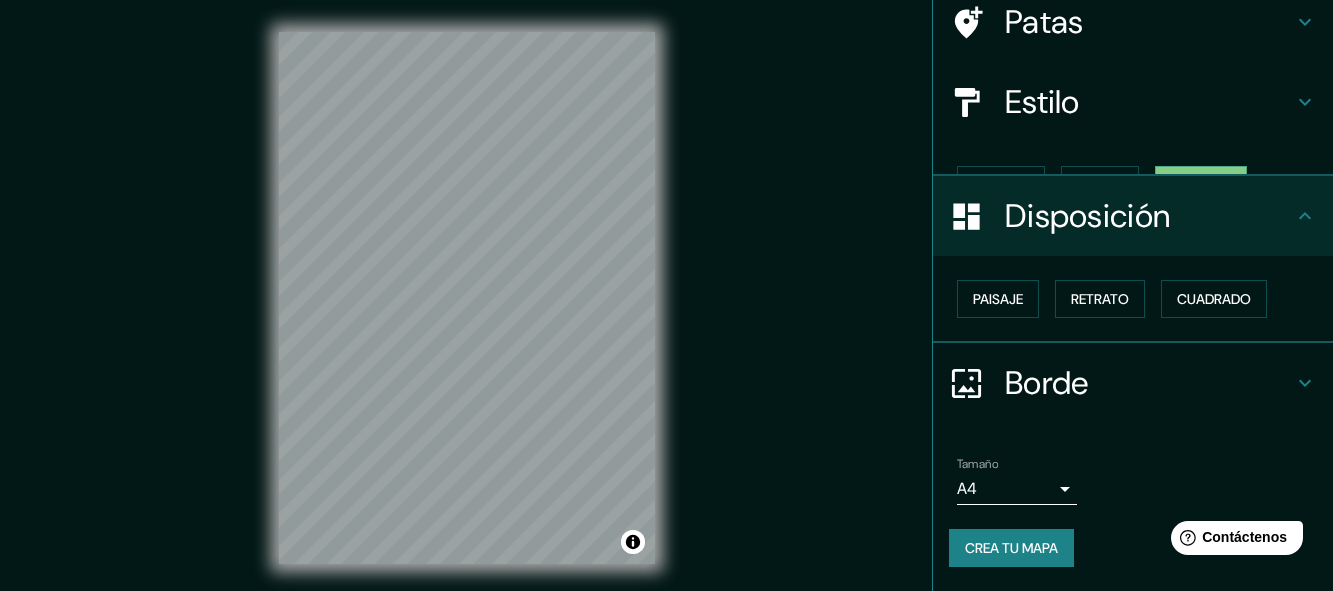 scroll, scrollTop: 130, scrollLeft: 0, axis: vertical 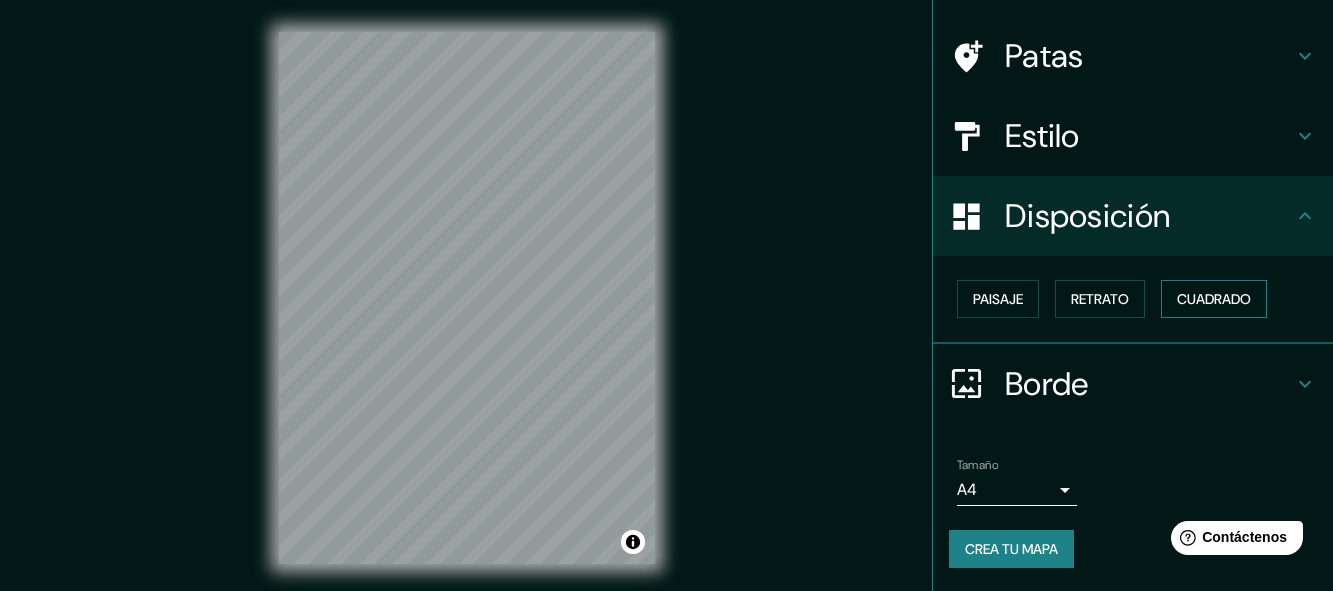 click on "Cuadrado" at bounding box center [1214, 299] 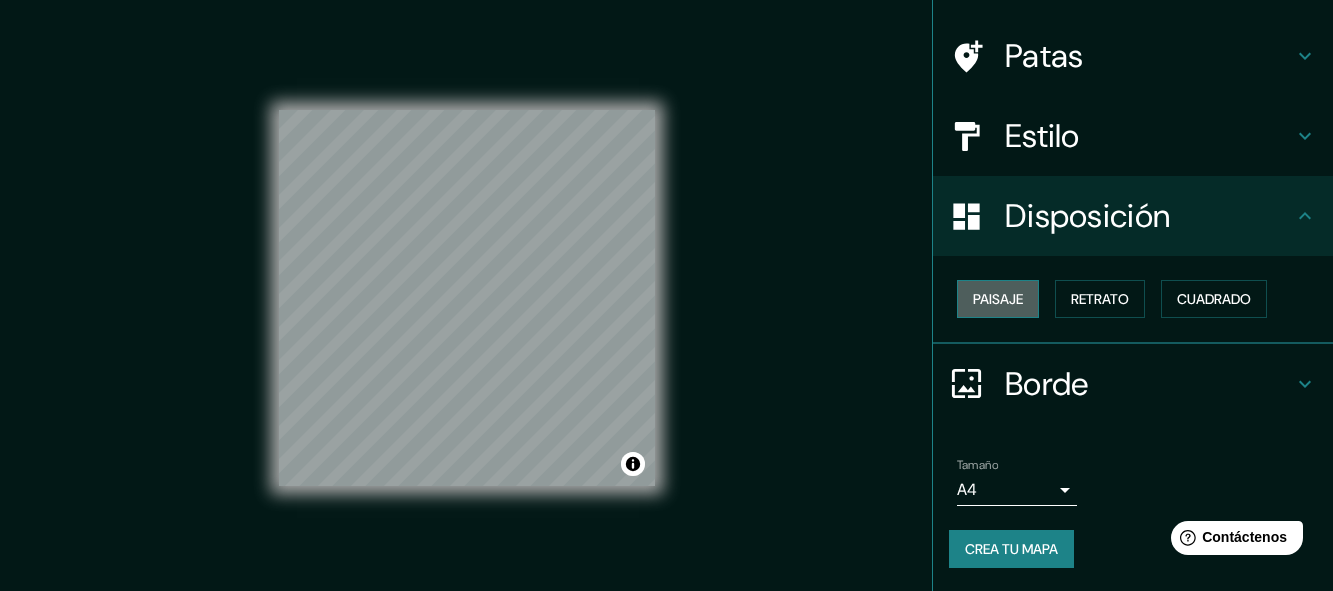 click on "Paisaje" at bounding box center [998, 299] 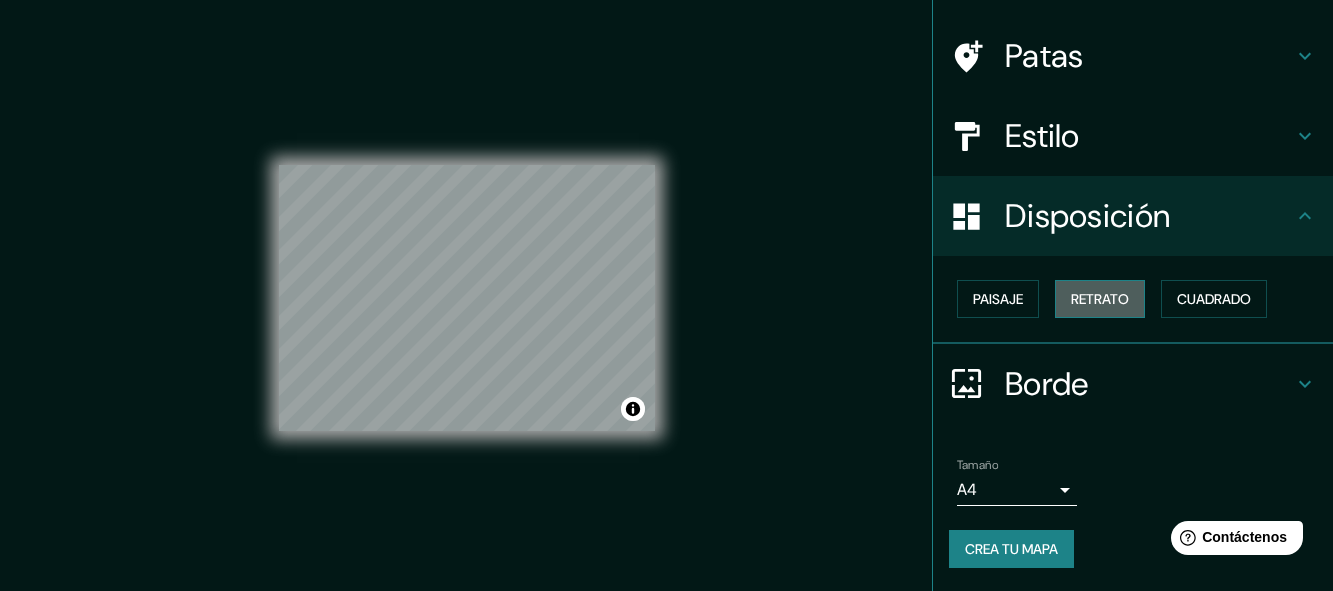 click on "Retrato" at bounding box center [1100, 299] 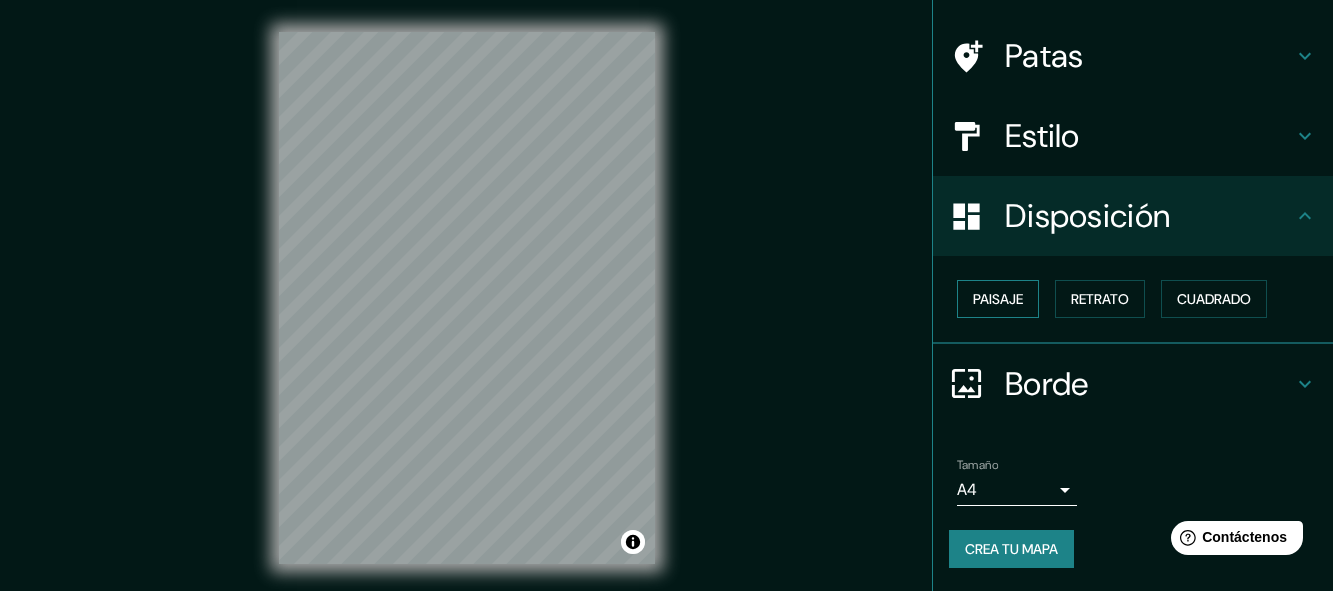 click on "Paisaje" at bounding box center [998, 299] 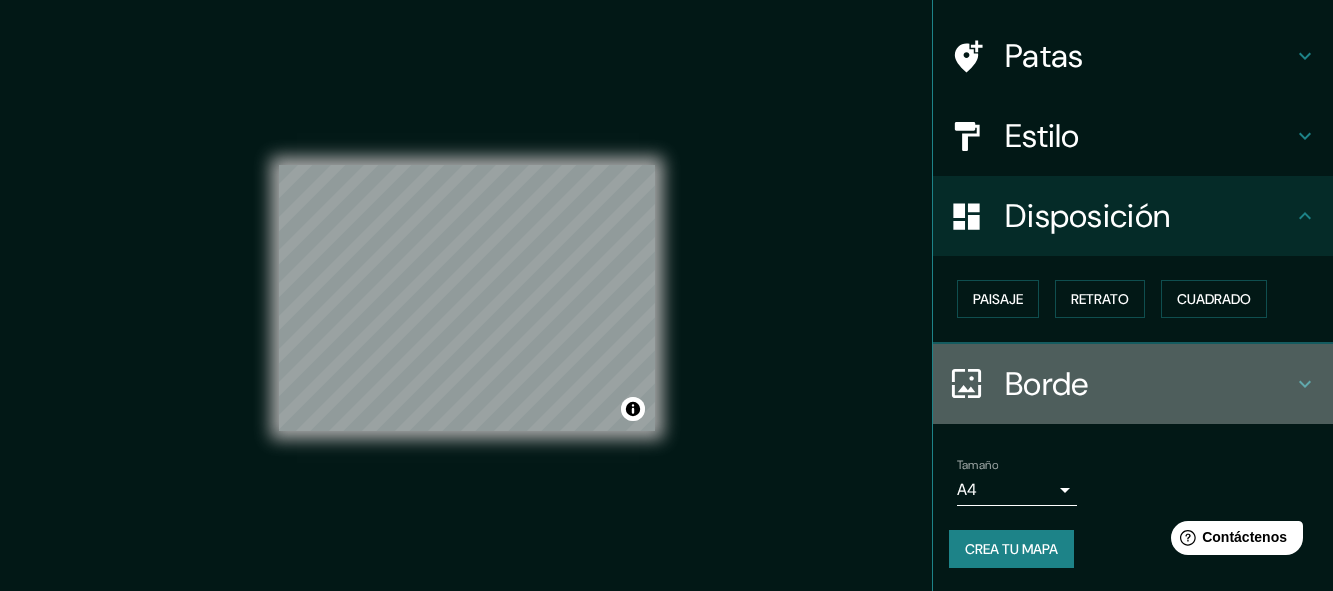 click 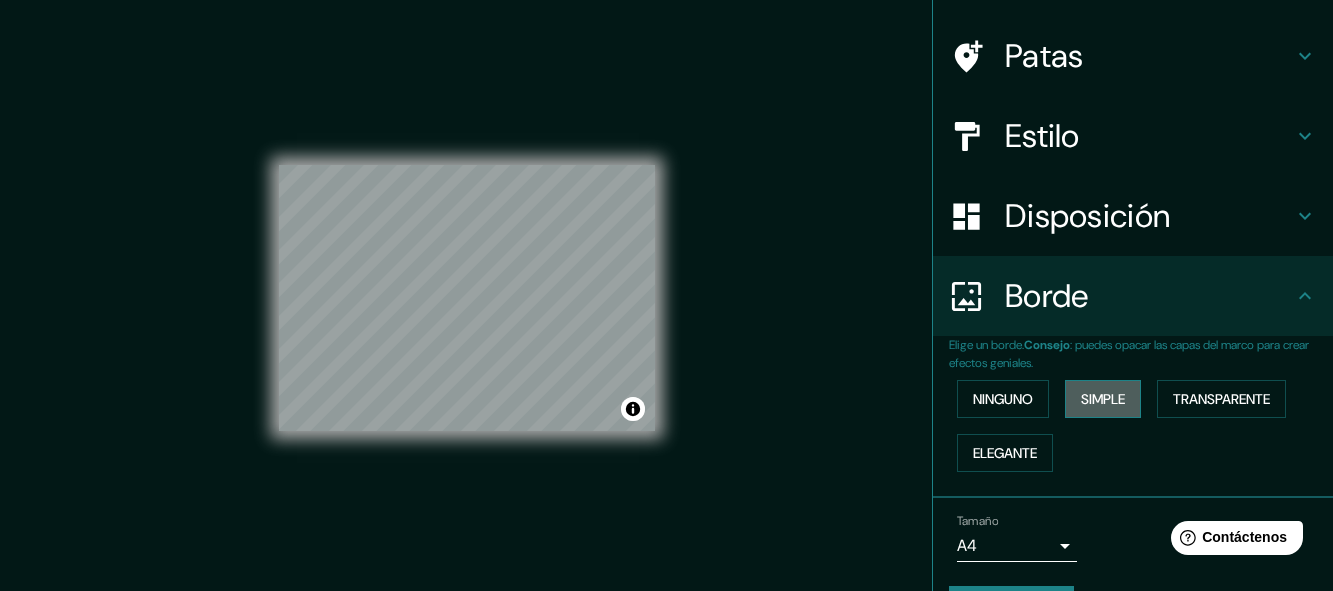 click on "Simple" at bounding box center (1103, 399) 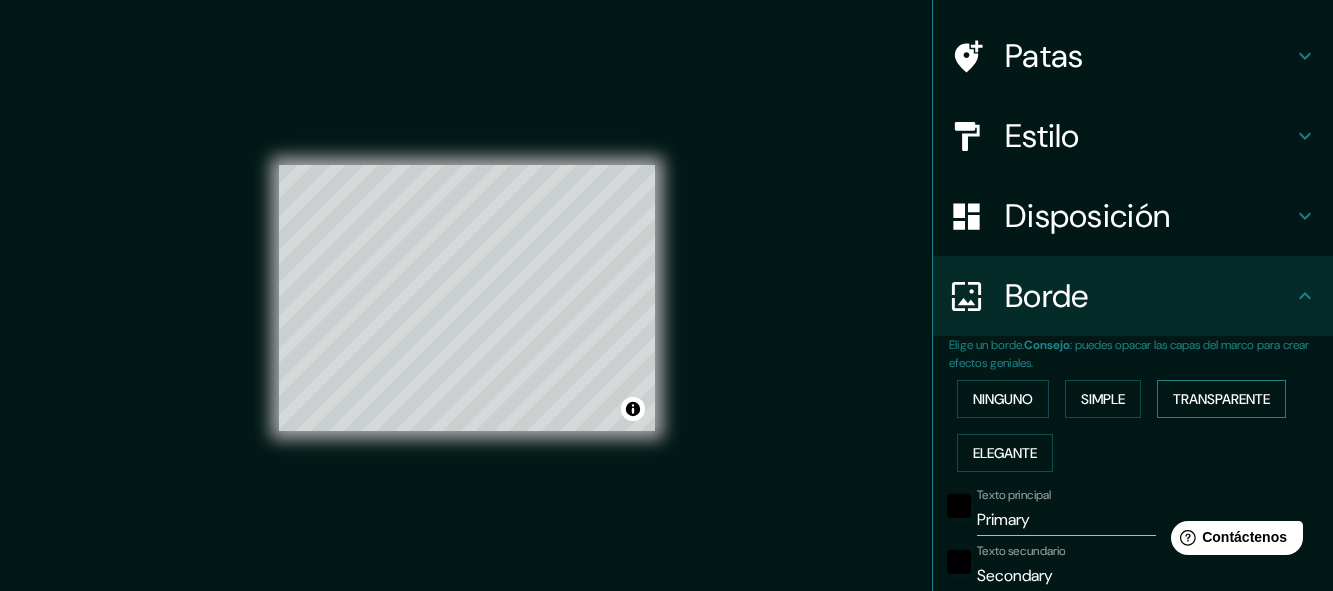 click on "Transparente" at bounding box center [1221, 399] 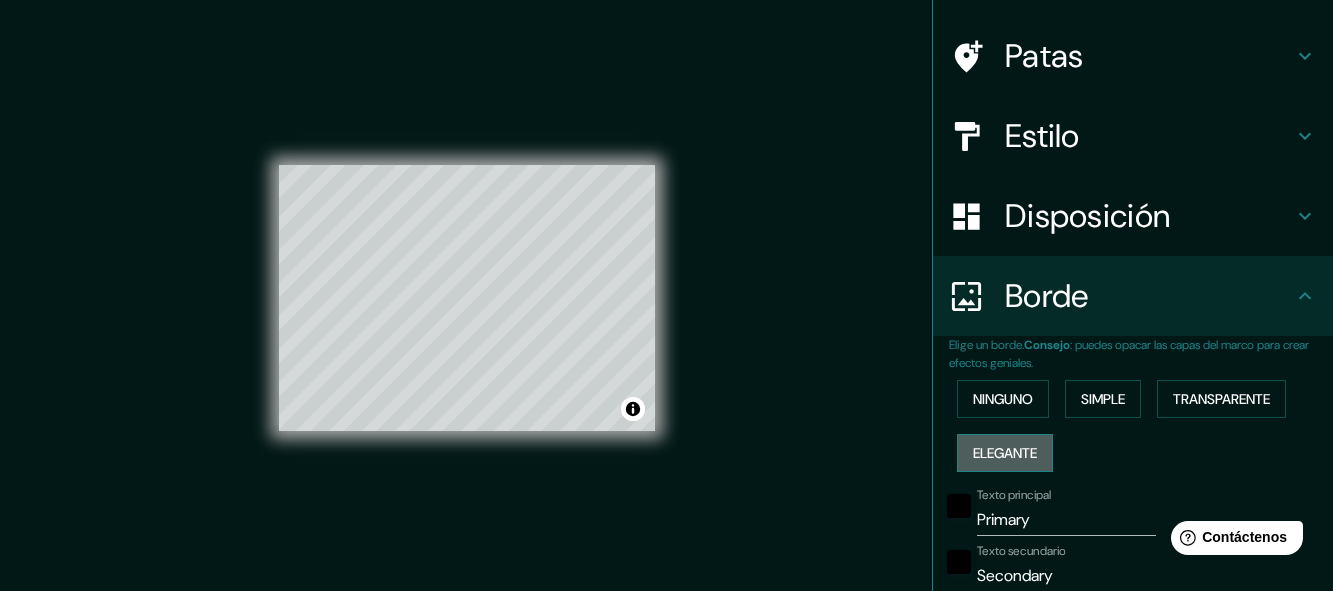 click on "Elegante" at bounding box center [1005, 453] 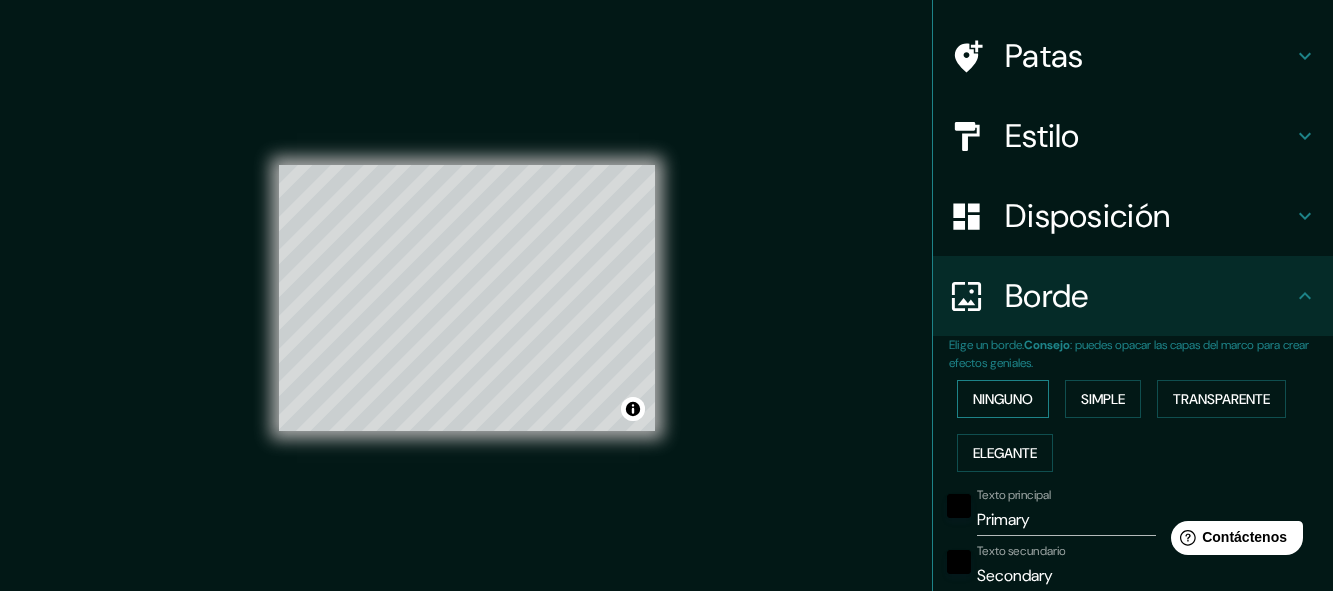 click on "Ninguno" at bounding box center (1003, 399) 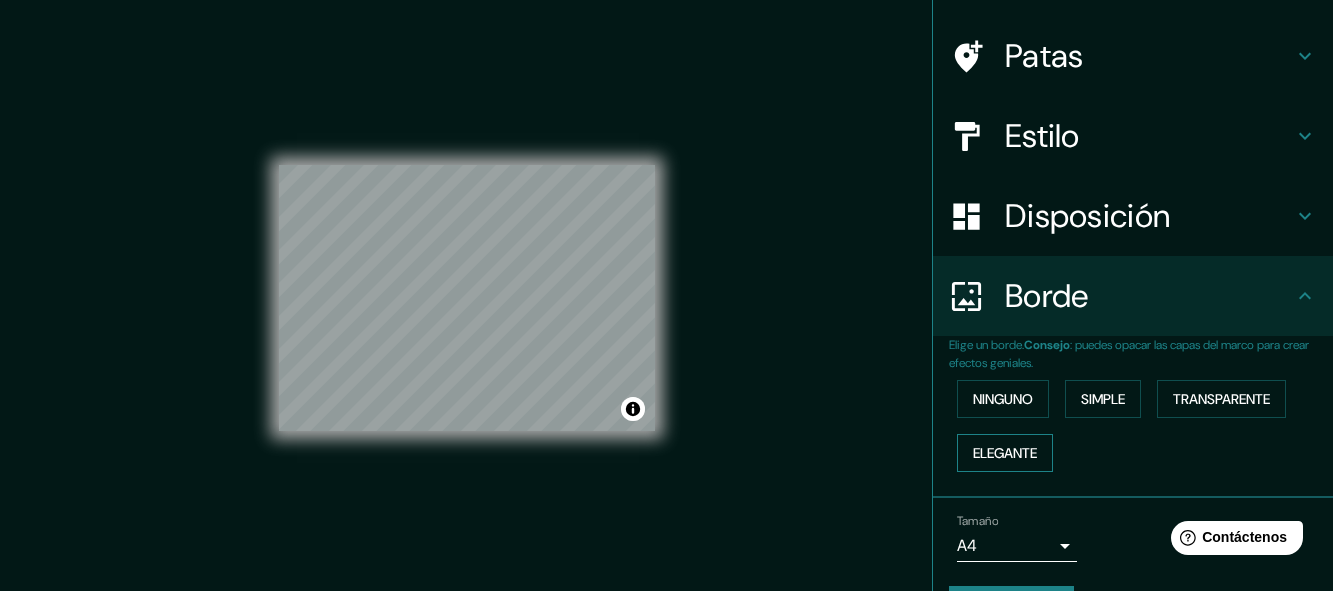 click on "Elegante" at bounding box center (1005, 453) 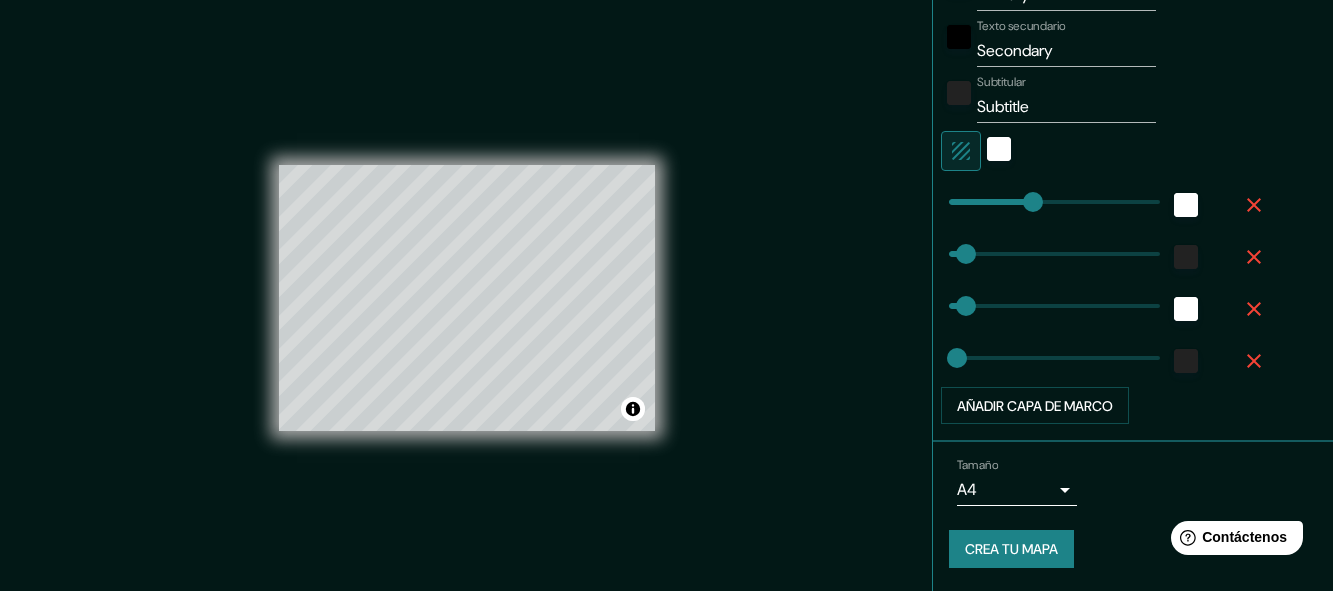 scroll, scrollTop: 656, scrollLeft: 0, axis: vertical 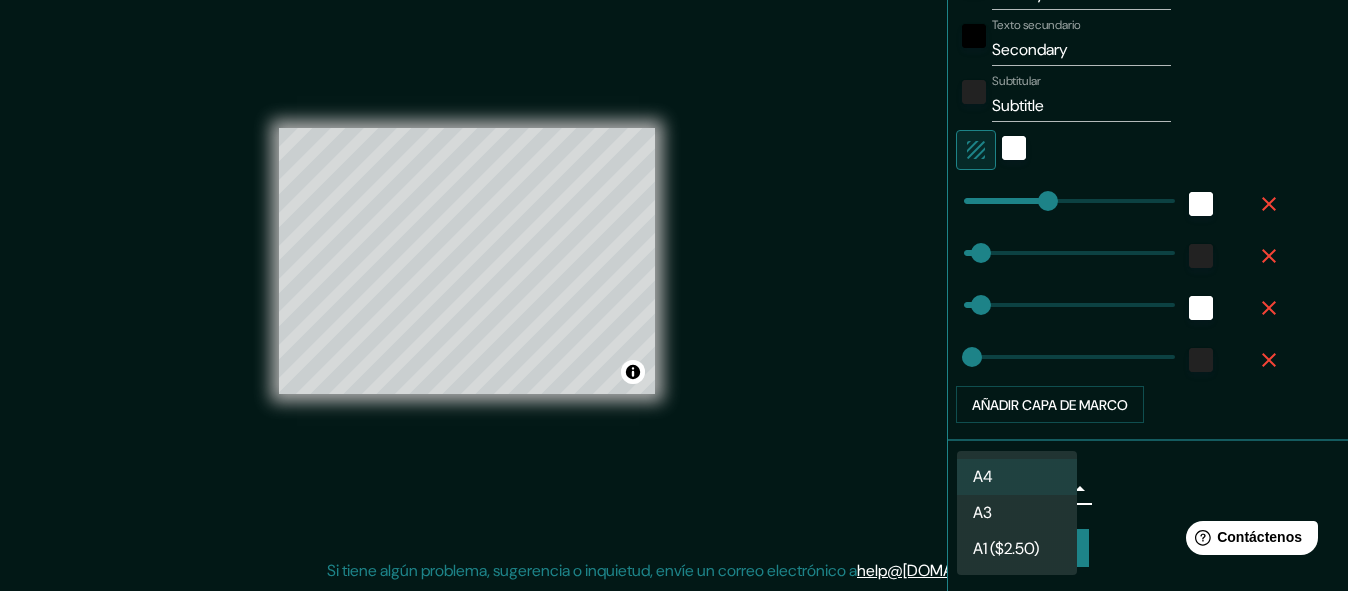 click on "Mappin Ubicación [CITY], [STATE], [COUNTRY] [CITY] [STATE], [COUNTRY] [CITY] [STATE], [COUNTRY] [CITY] [STATE], [COUNTRY] [CITY] [CITY], [REGION] [POSTAL_CODE], [COUNTRY] Patas Estilo Disposición Borde Elige un borde.  Consejo  : puedes opacar las capas del marco para crear efectos geniales. Ninguno Simple Transparente Elegante Texto principal Primary Texto secundario Secondary Subtitular Subtitle Añadir capa de marco Tamaño A4 single Crea tu mapa © Mapbox   © OpenStreetMap   Improve this map Si tiene algún problema, sugerencia o inquietud, envíe un correo electrónico a  help@[DOMAIN].pro  .   . . Texto original Valora esta traducción Tu opinión servirá para ayudar a mejorar el Traductor de Google A4 A3 A1 ($2.50)" at bounding box center (674, 258) 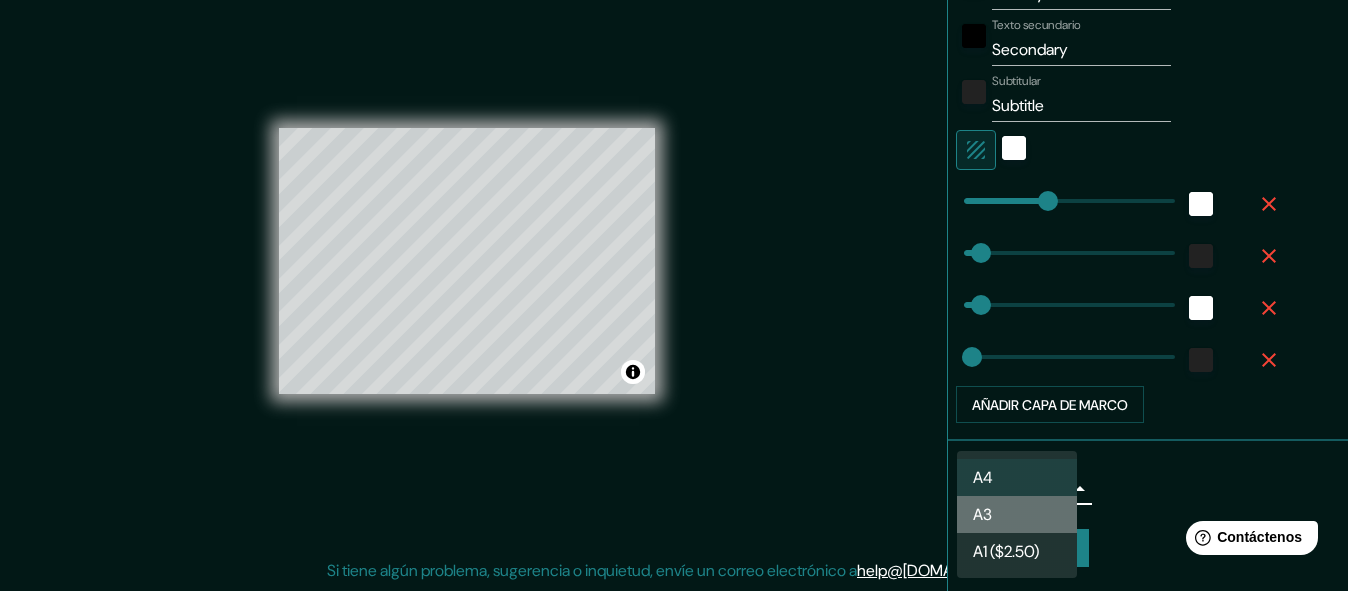 click on "A3" at bounding box center [1017, 514] 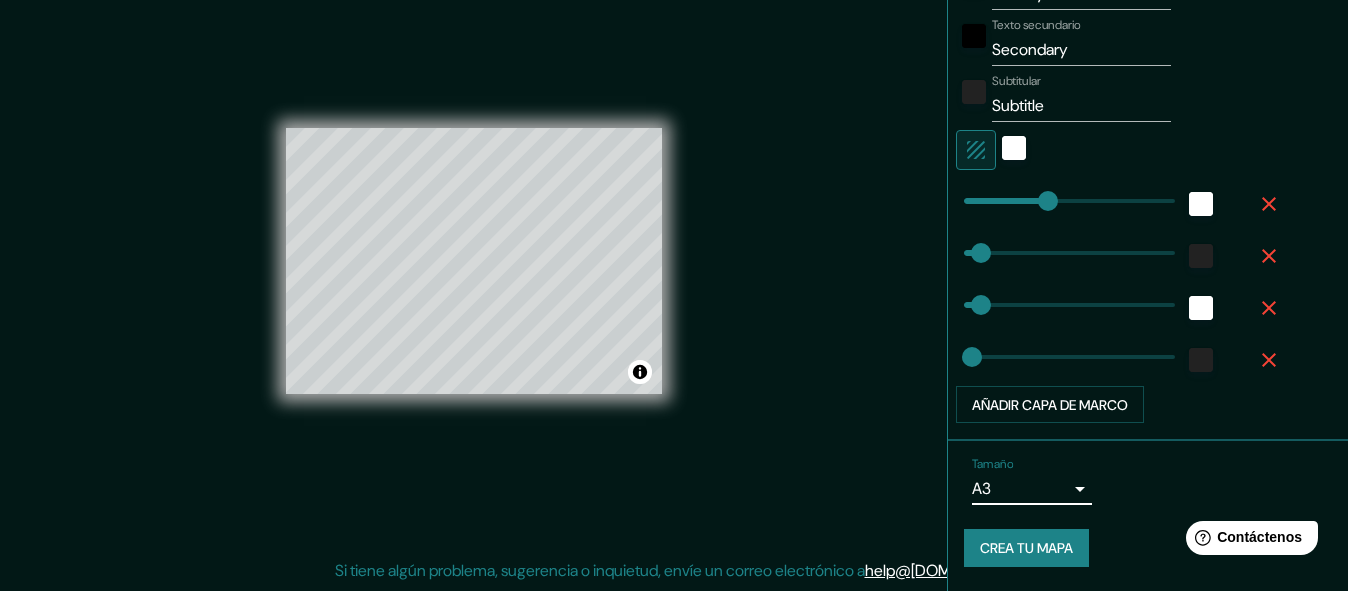 click on "Mappin Ubicación [CITY], [STATE], [COUNTRY] [CITY] [STATE], [COUNTRY] [CITY] [STATE], [COUNTRY] [CITY] [STATE], [COUNTRY] [CITY] [CITY], [REGION] [POSTAL_CODE], [COUNTRY] Patas Estilo Disposición Borde Elige un borde.  Consejo  : puedes opacar las capas del marco para crear efectos geniales. Ninguno Simple Transparente Elegante Texto principal Primary Texto secundario Secondary Subtitular Subtitle Añadir capa de marco Tamaño A3 a4 Crea tu mapa © Mapbox   © OpenStreetMap   Improve this map Si tiene algún problema, sugerencia o inquietud, envíe un correo electrónico a  help@[DOMAIN].pro  .   . . Texto original Valora esta traducción Tu opinión servirá para ayudar a mejorar el Traductor de Google" at bounding box center [674, 258] 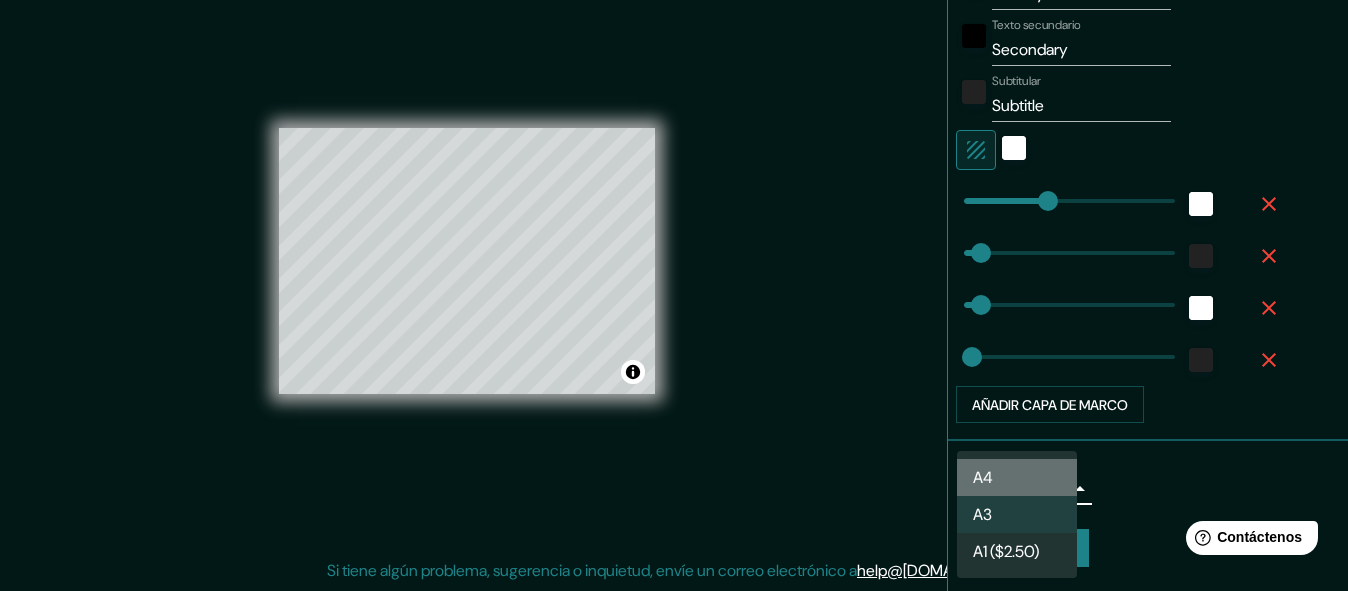 click on "A4" at bounding box center (1017, 477) 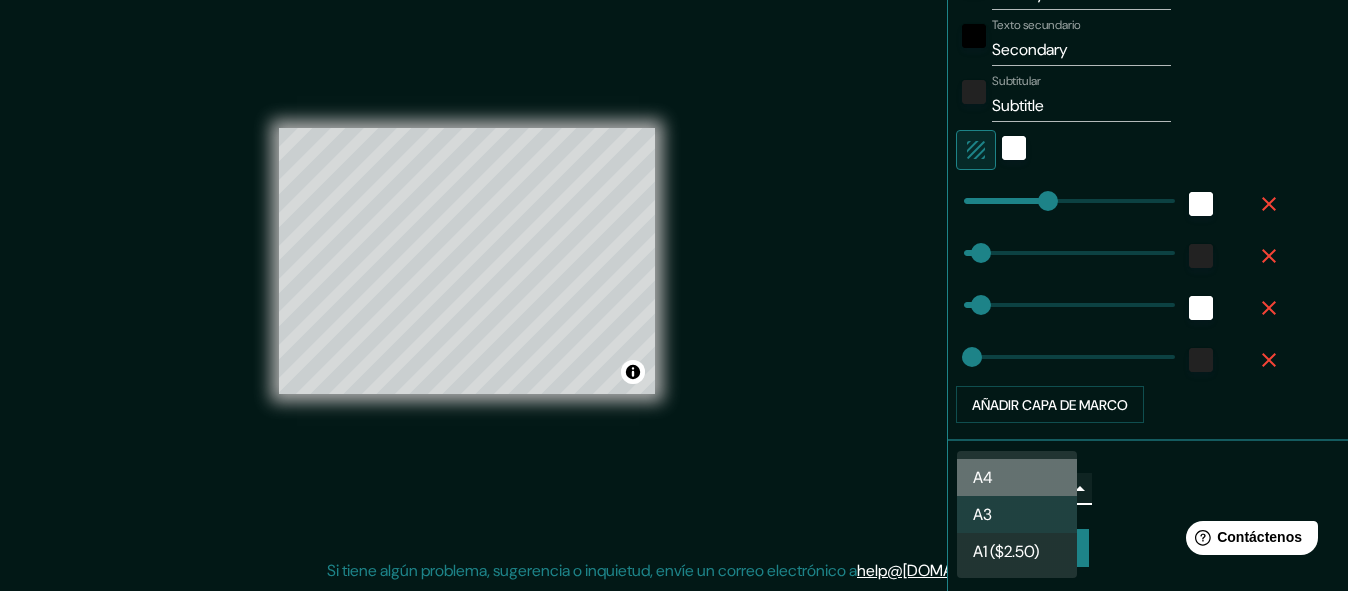 type on "single" 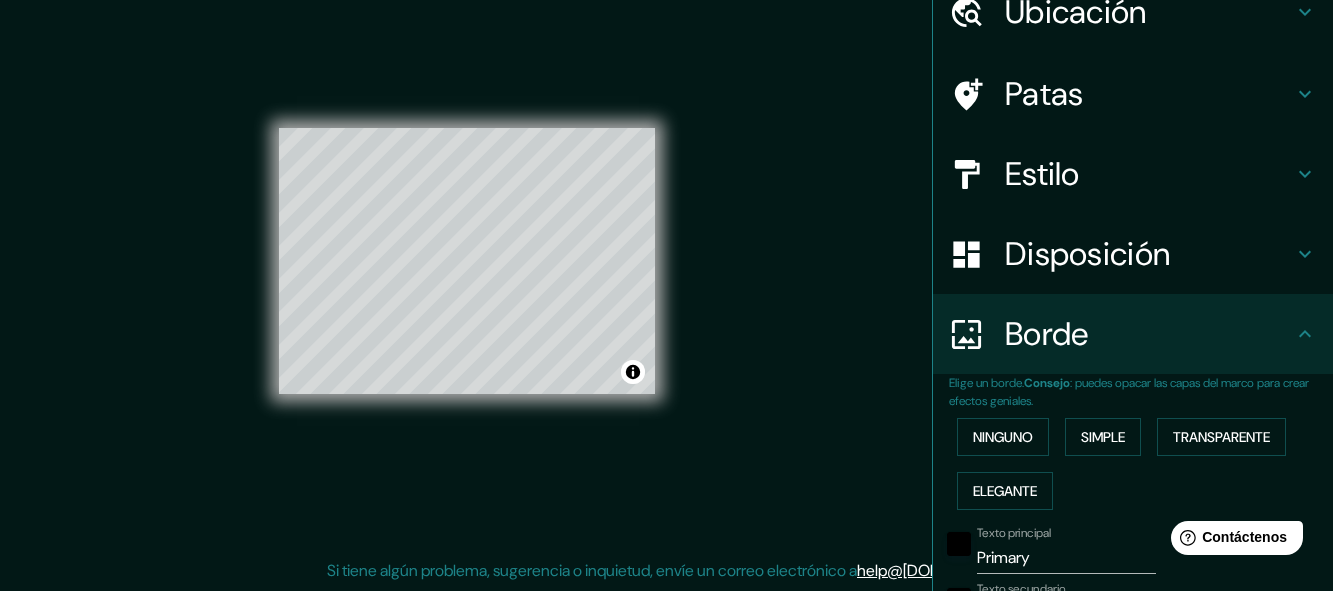 scroll, scrollTop: 0, scrollLeft: 0, axis: both 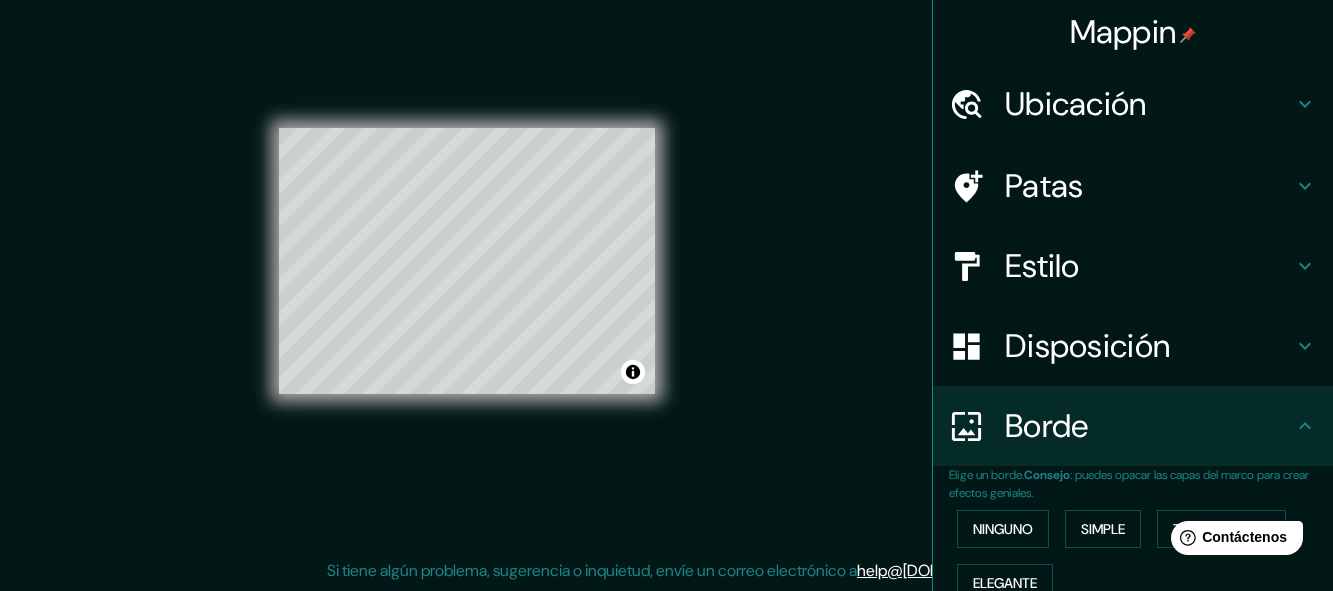 click on "Patas" at bounding box center [1044, 186] 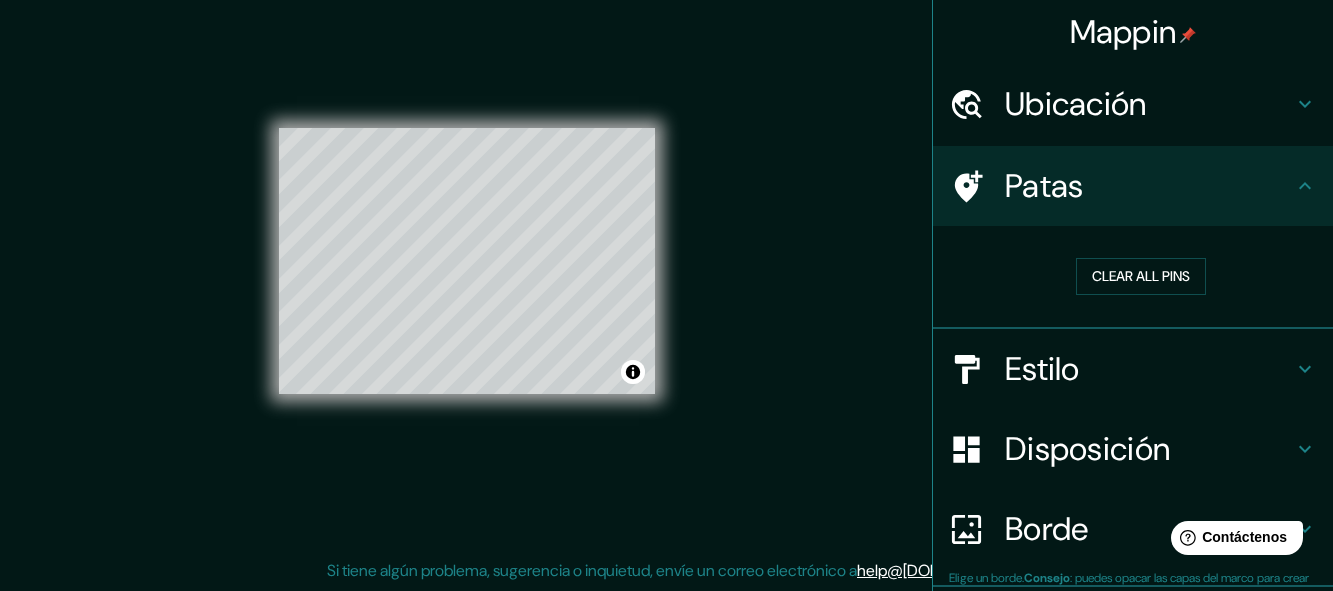 type on "150" 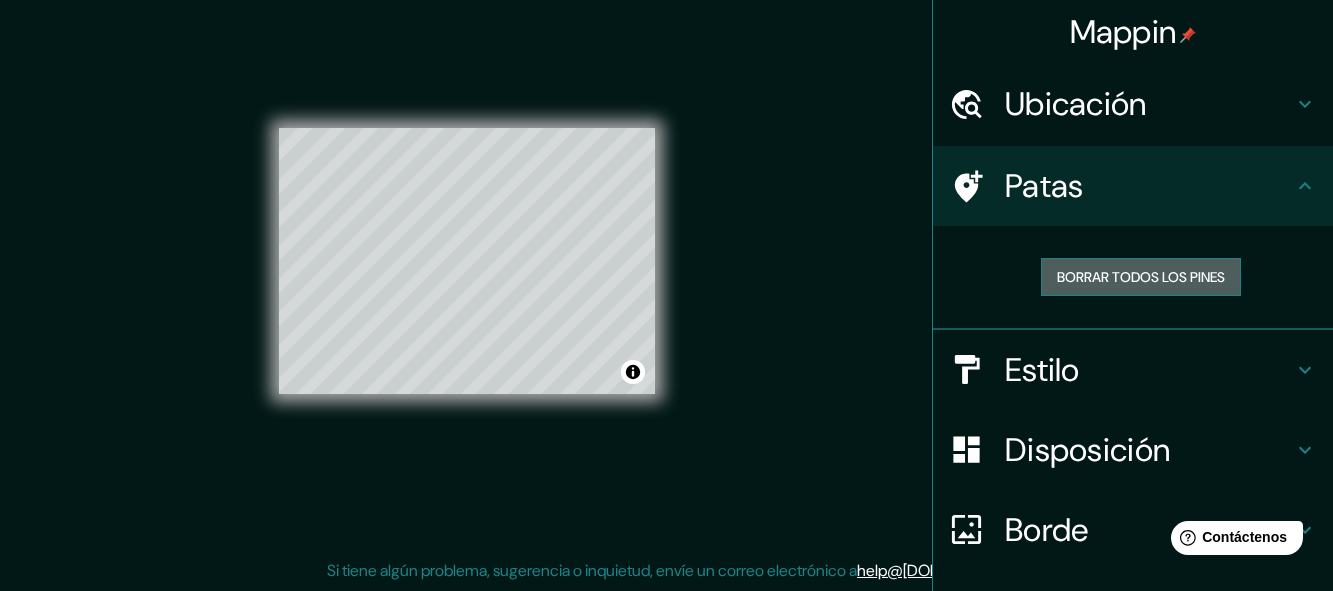 click on "Borrar todos los pines" at bounding box center (1141, 277) 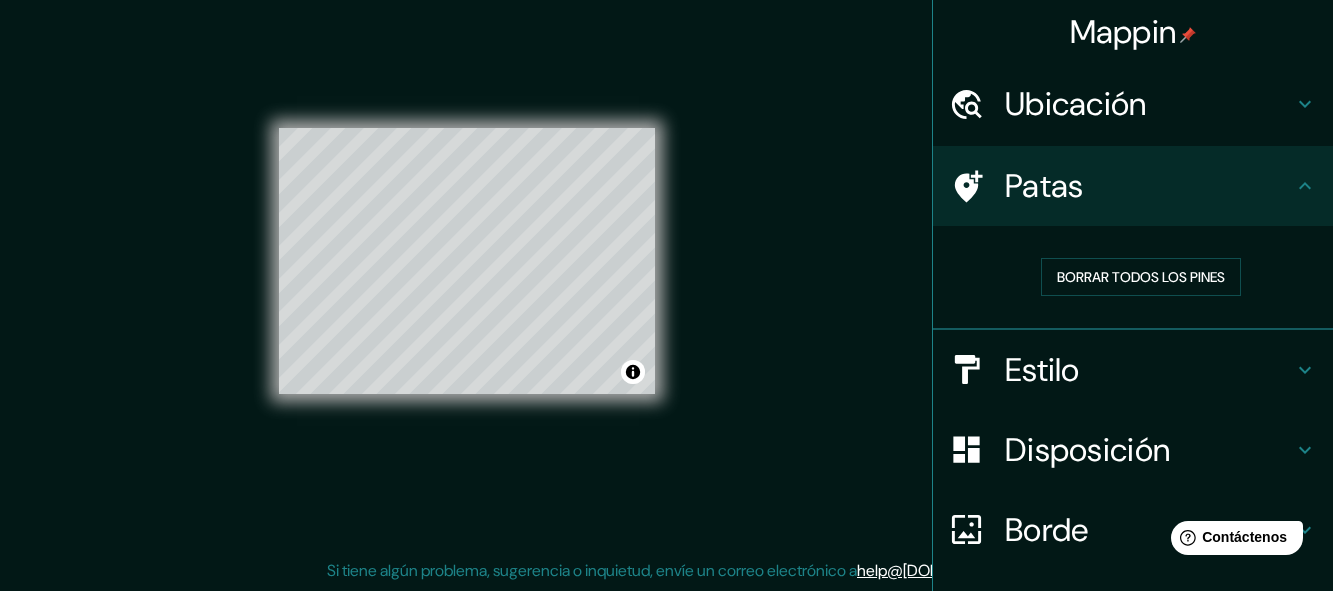 click 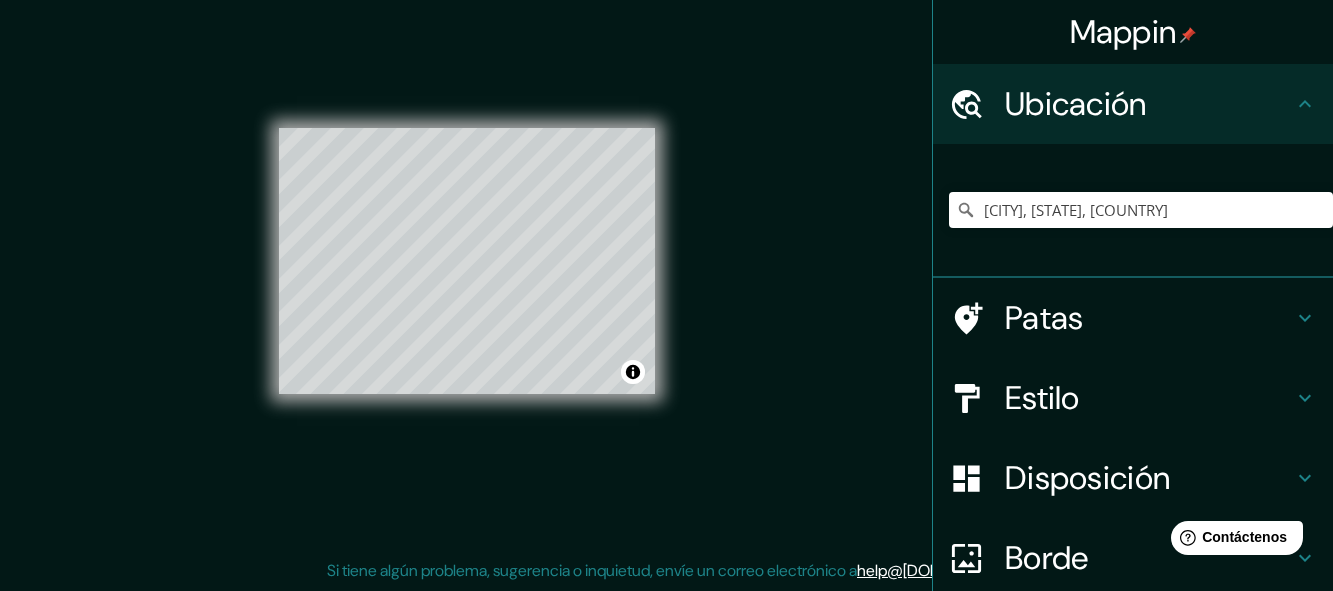 click on "Mappin Ubicación [CITY], [STATE], [COUNTRY] [CITY] [STATE], [COUNTRY] [CITY] [STATE], [COUNTRY] [CITY] [STATE], [COUNTRY] [CITY] [CITY], [REGION] [POSTAL_CODE], [COUNTRY] Patas Estilo Disposición Borde Elige un borde.  Consejo  : puedes opacar las capas del marco para crear efectos geniales. Ninguno Simple Transparente Elegante Texto principal Primary Texto secundario Secondary Subtitular Subtitle Añadir capa de marco Tamaño A4 single Crea tu mapa © Mapbox   © OpenStreetMap   Improve this map Si tiene algún problema, sugerencia o inquietud, envíe un correo electrónico a  help@[DOMAIN].pro  .   . ." at bounding box center (666, 277) 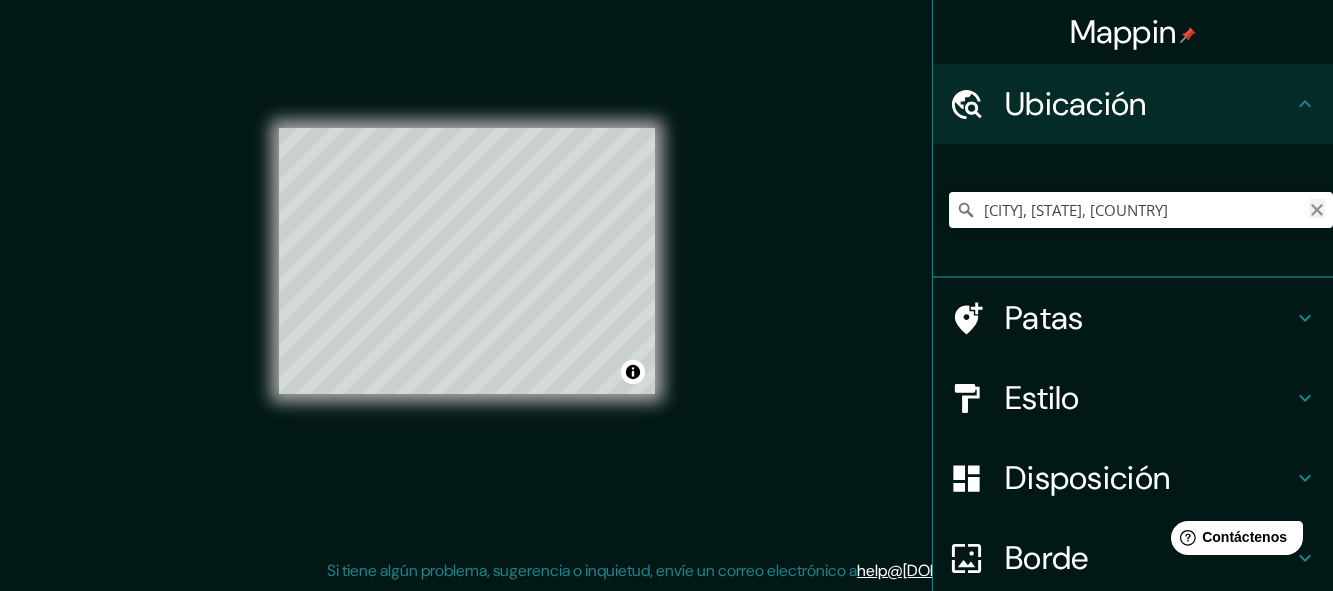 click 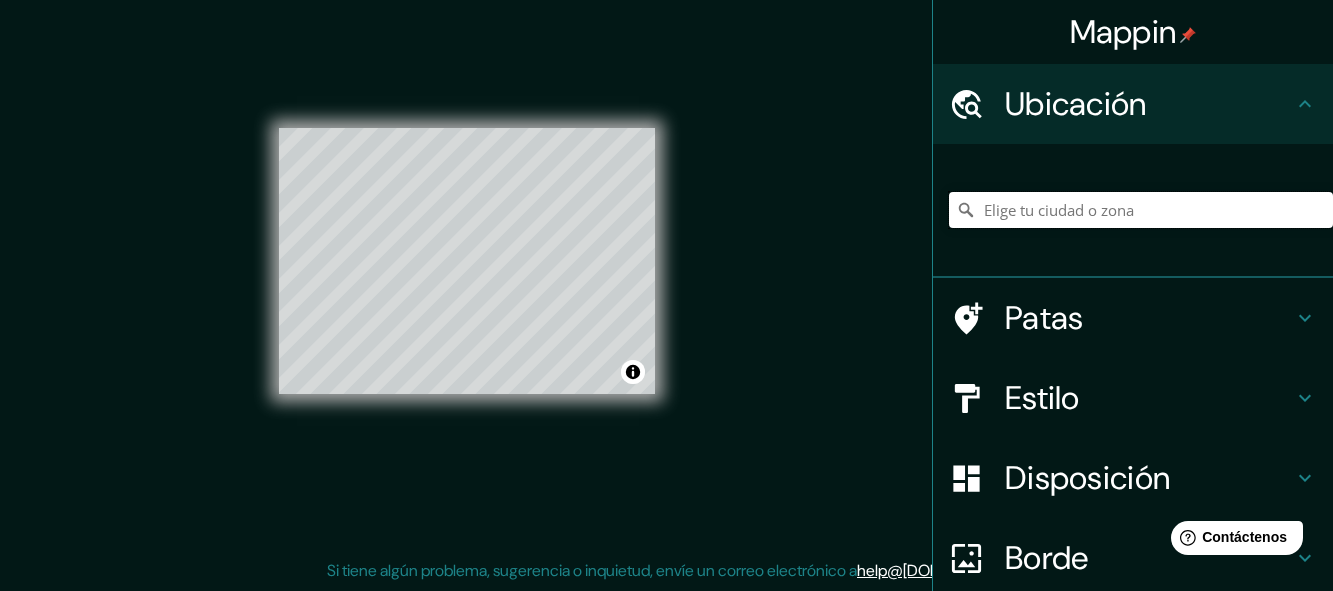 click at bounding box center [1141, 210] 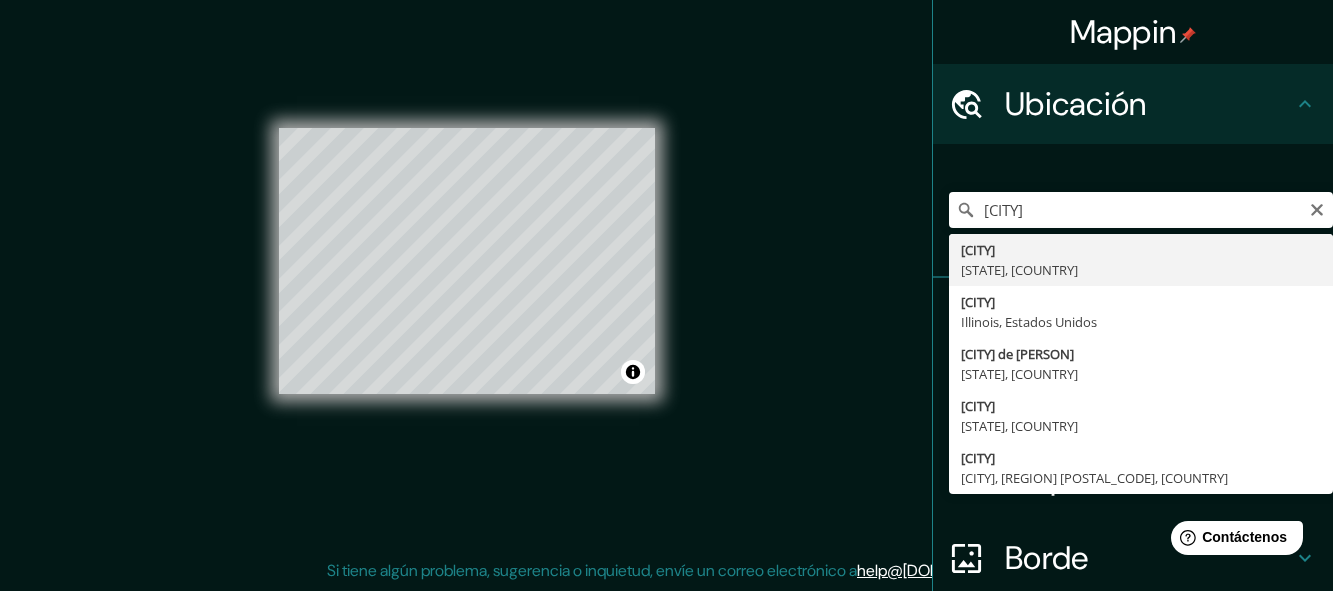 type on "[CITY], [STATE], [COUNTRY]" 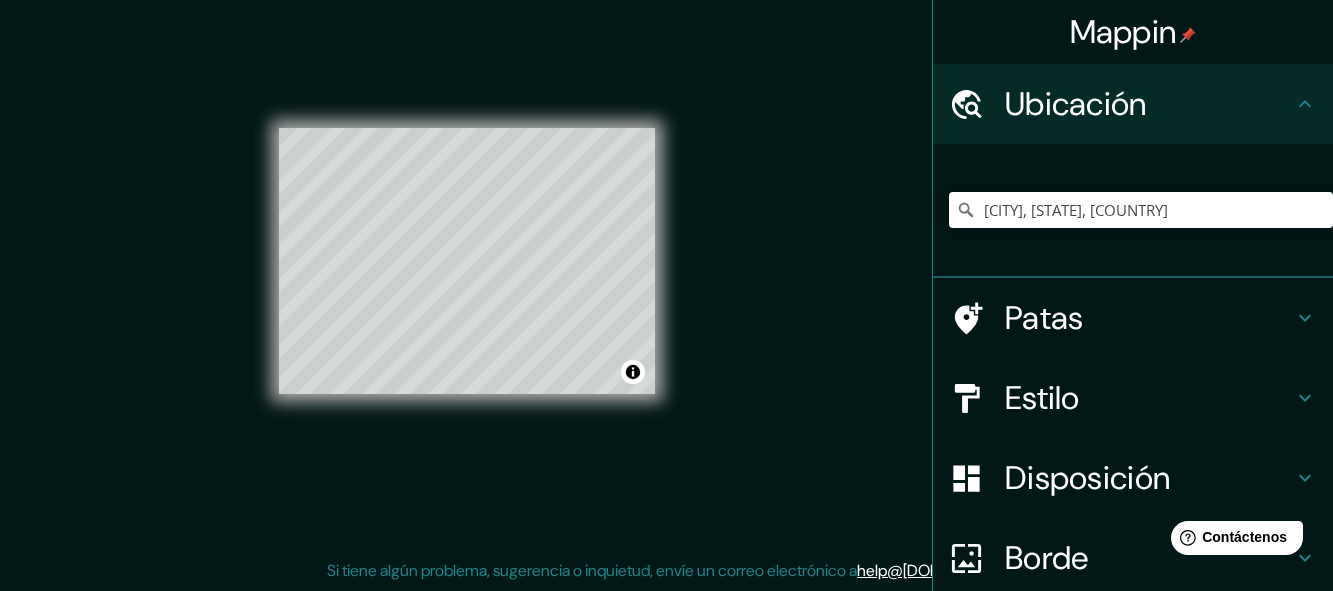 click on "© Mapbox   © OpenStreetMap   Improve this map" at bounding box center (467, 261) 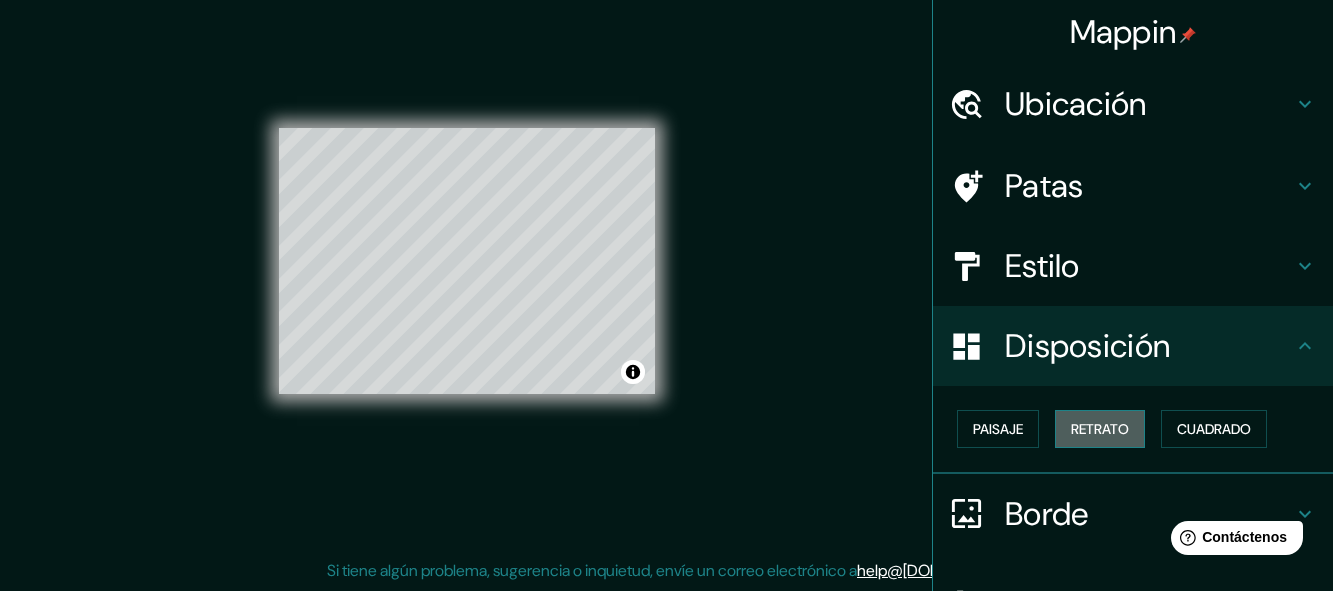 click on "Retrato" at bounding box center [1100, 429] 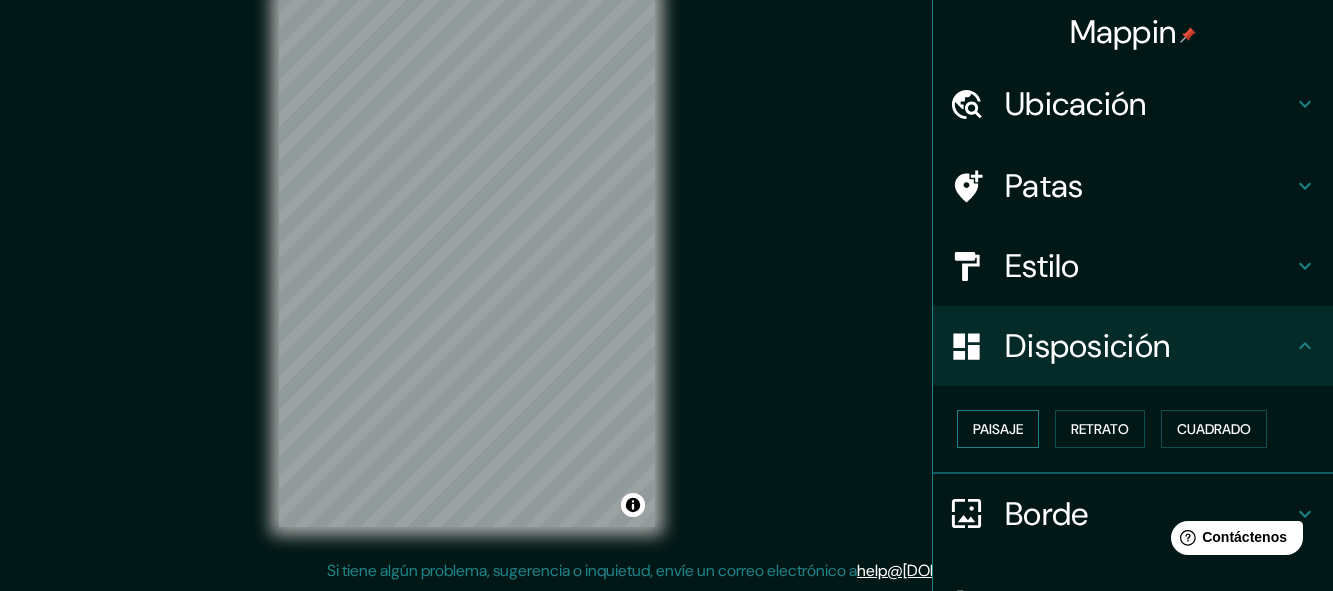 click on "Paisaje" at bounding box center (998, 429) 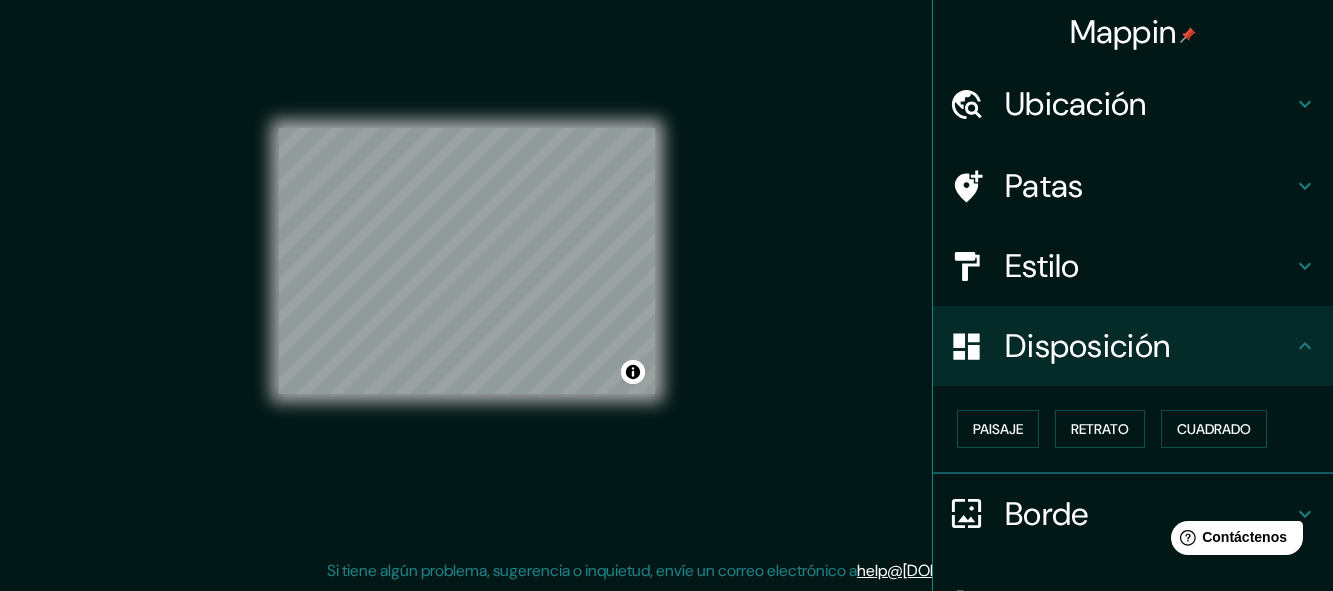 click on "Borde" at bounding box center (1047, 514) 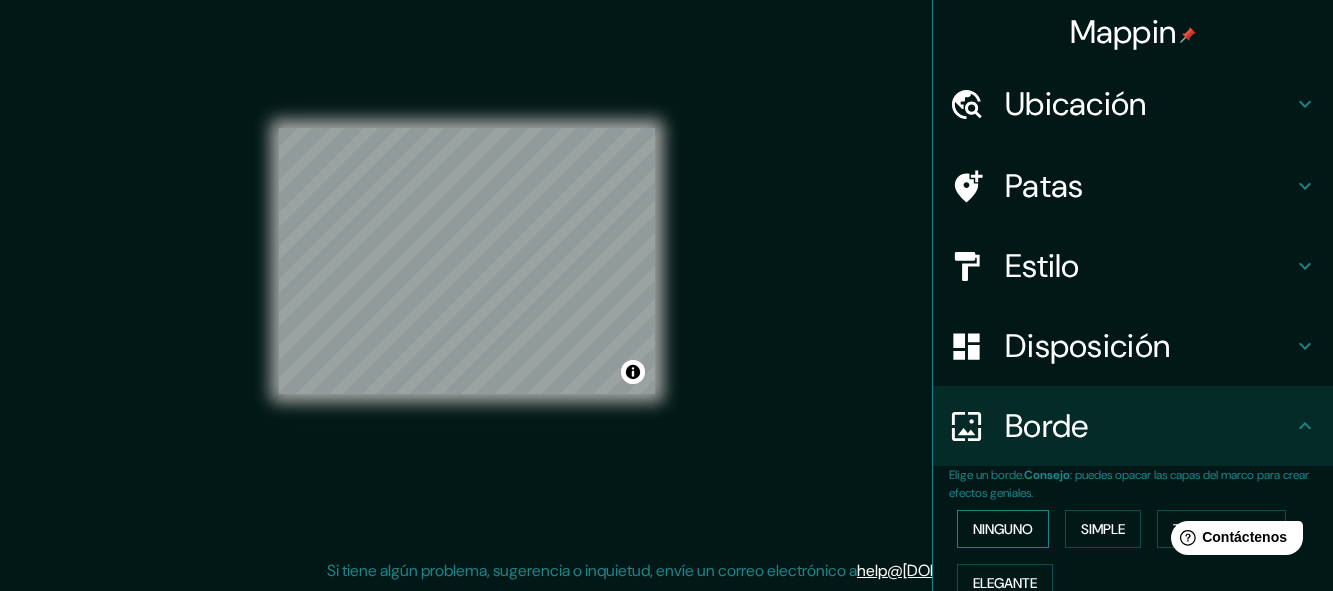 click on "Ninguno" at bounding box center [1003, 529] 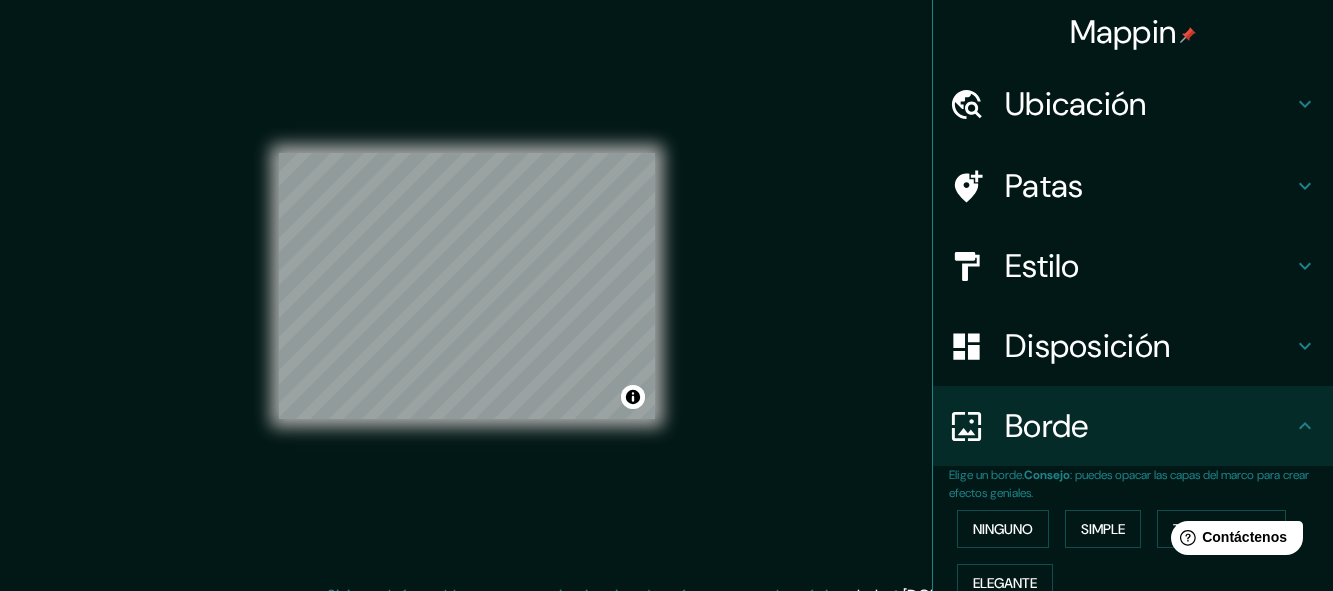 scroll, scrollTop: 0, scrollLeft: 0, axis: both 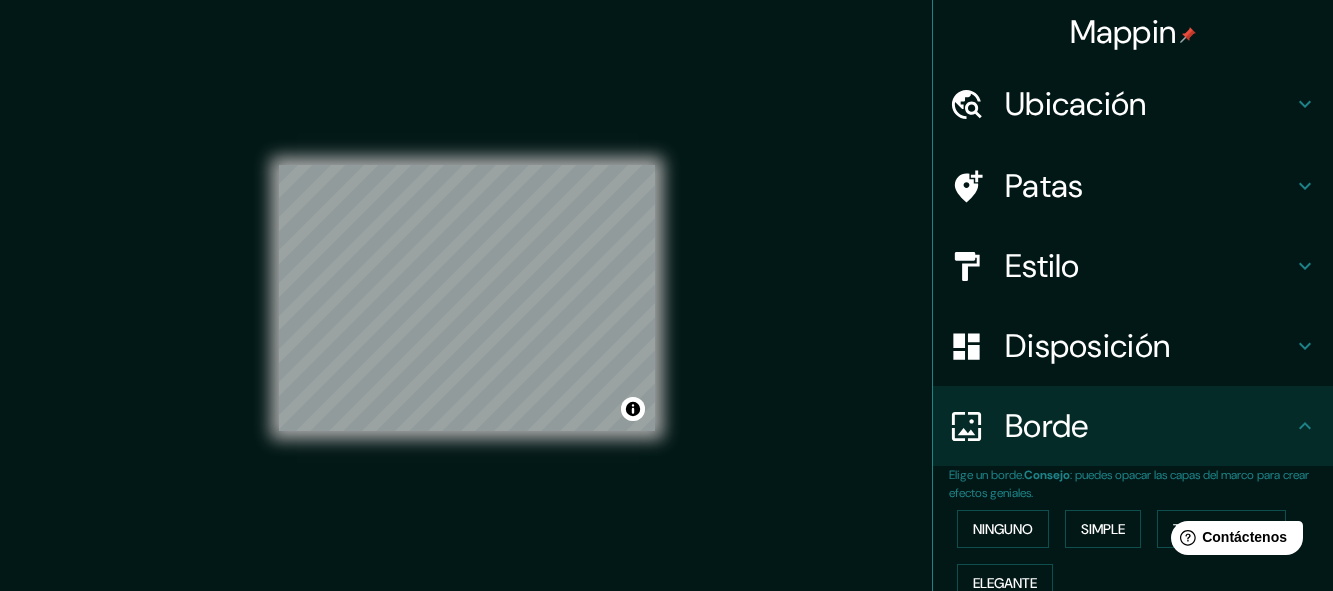 click 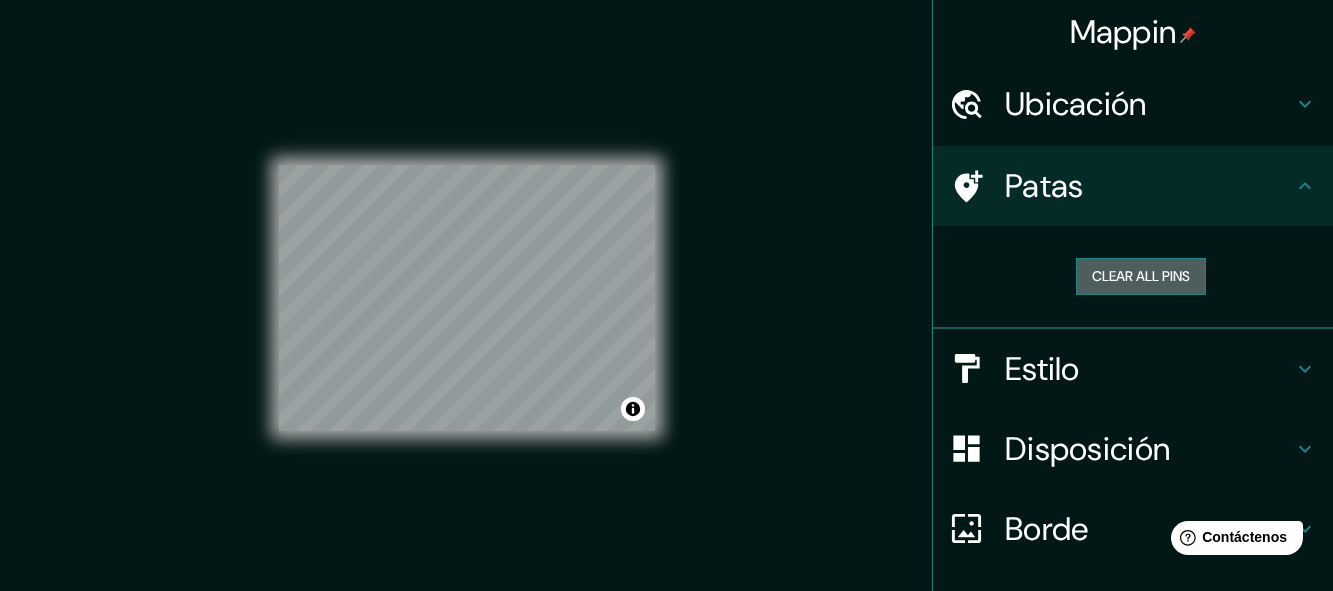 click on "Clear all pins" at bounding box center (1141, 276) 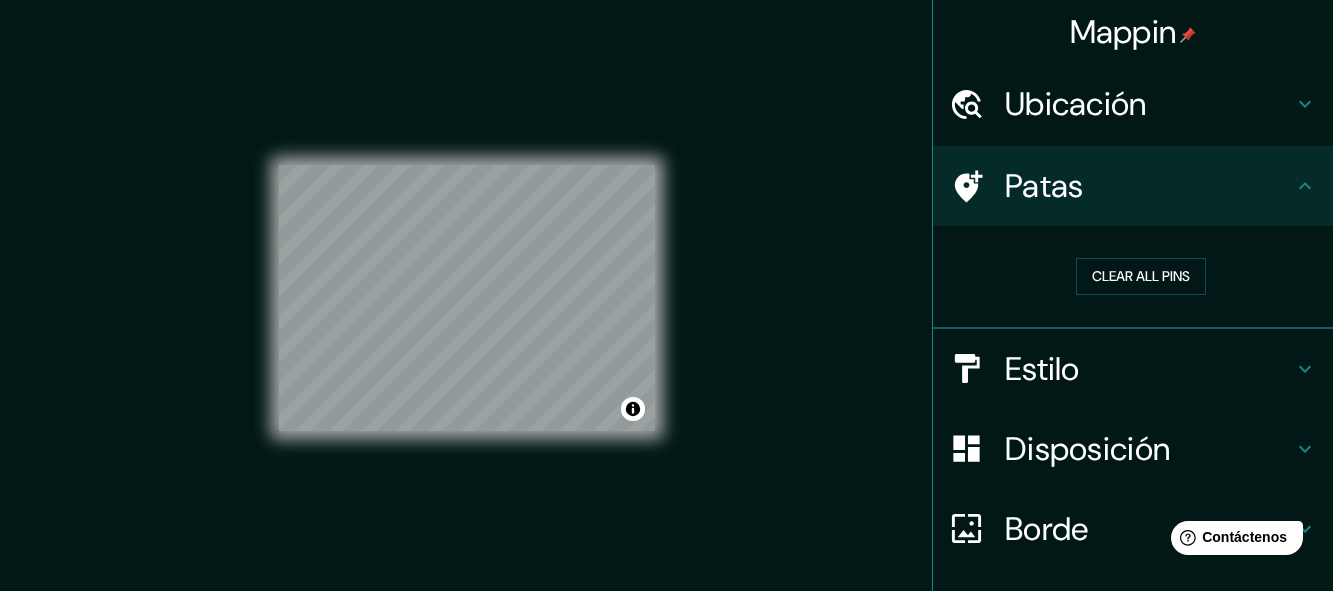 click on "Clear all pins" at bounding box center (1141, 276) 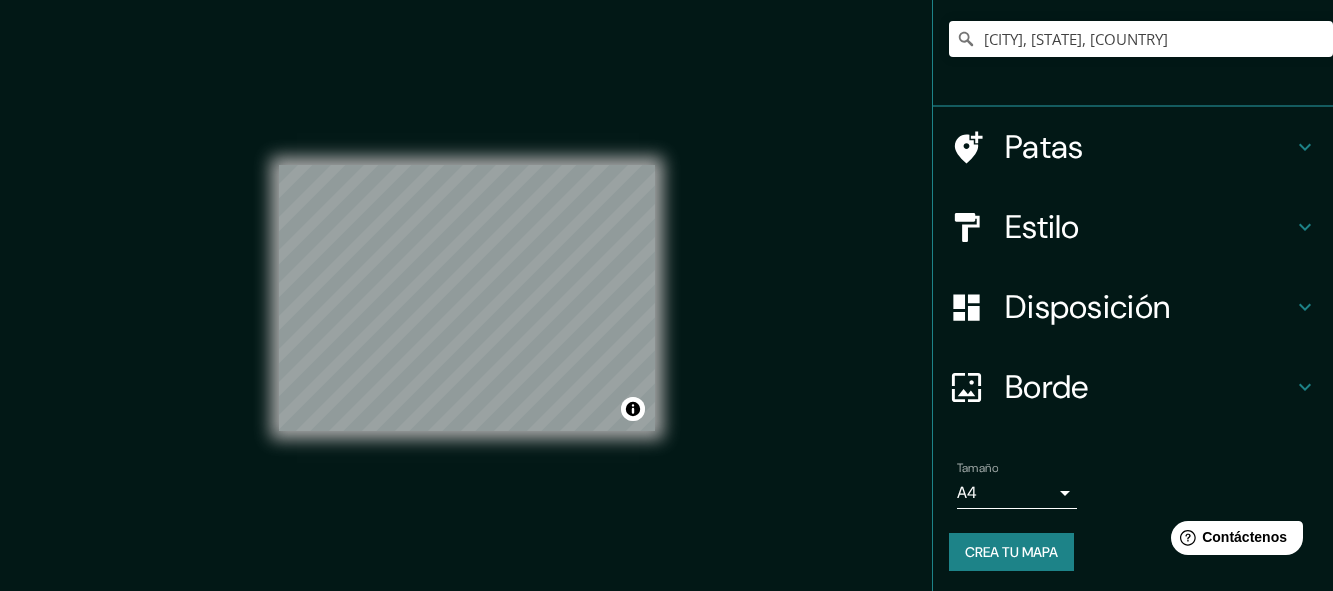 scroll, scrollTop: 175, scrollLeft: 0, axis: vertical 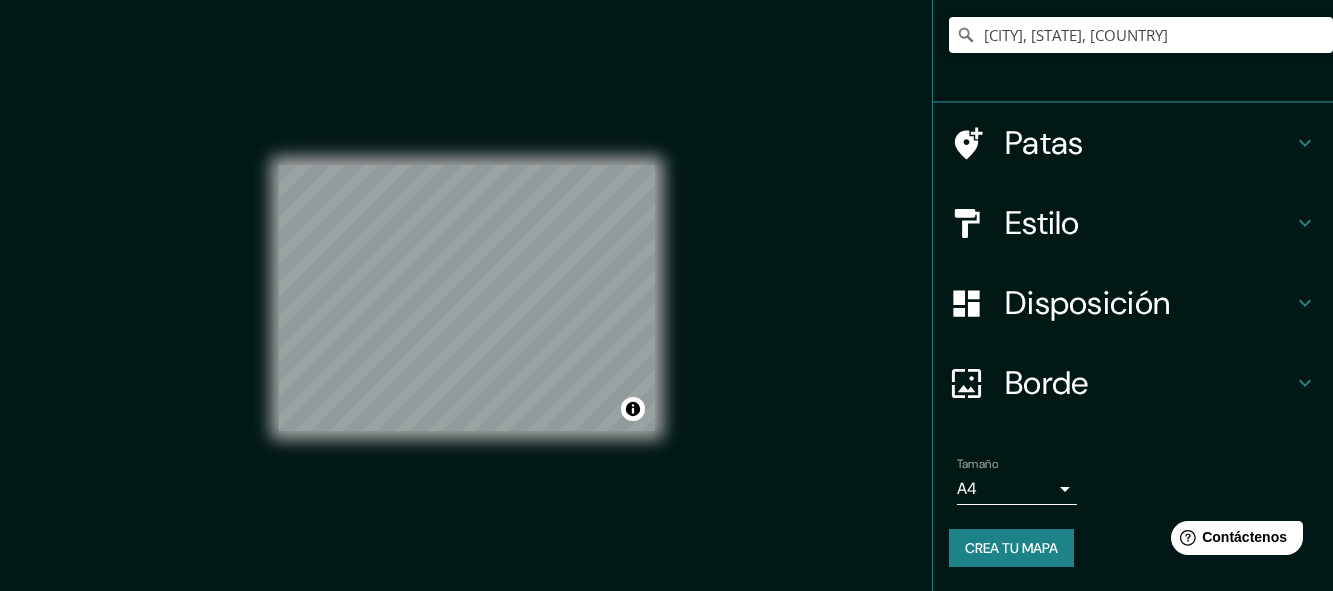 click on "Mappin Ubicación [CITY], [STATE], [COUNTRY] [CITY] Estilo Disposición Borde Elige un borde.  Consejo  : puedes opacar las capas del marco para crear efectos geniales. Ninguno Simple Transparente Elegante Tamaño A4 single Crea tu mapa © Mapbox   © OpenStreetMap   Improve this map Si tiene algún problema, sugerencia o inquietud, envíe un correo electrónico a  help@[DOMAIN].pro  .   . ." at bounding box center [666, 314] 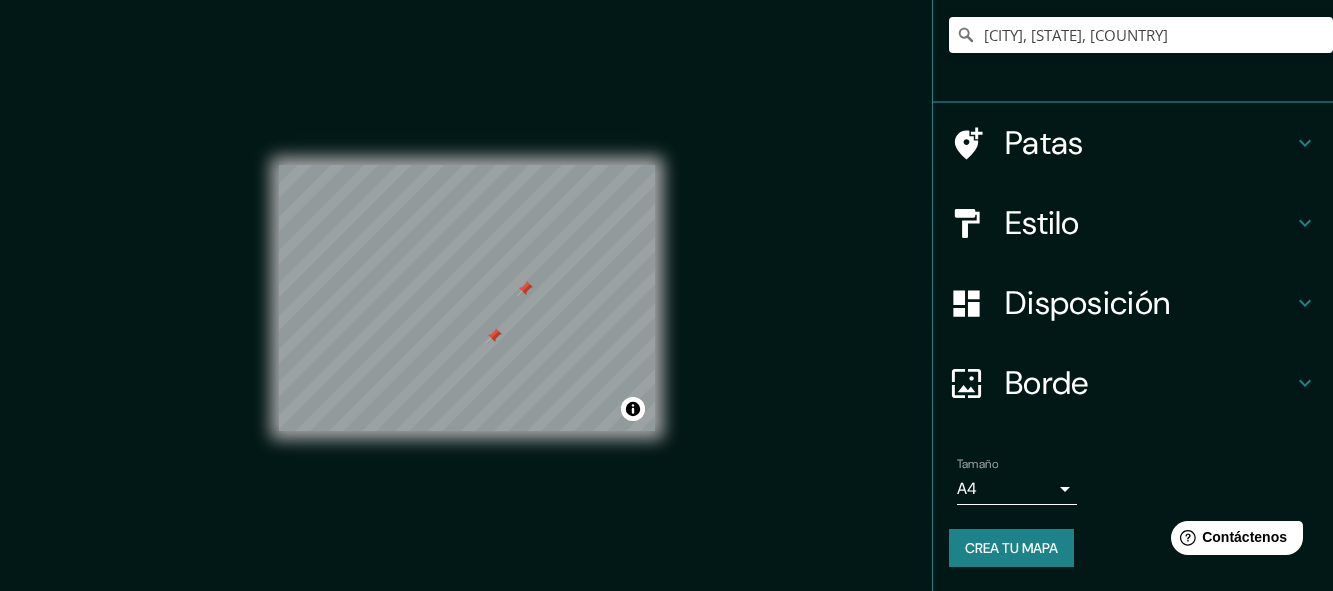 click on "Mappin Ubicación [CITY], [STATE], [COUNTRY] [CITY] Estilo Disposición Borde Elige un borde.  Consejo  : puedes opacar las capas del marco para crear efectos geniales. Ninguno Simple Transparente Elegante Tamaño A4 single Crea tu mapa © Mapbox   © OpenStreetMap   Improve this map Si tiene algún problema, sugerencia o inquietud, envíe un correo electrónico a  help@[DOMAIN].pro  .   . ." at bounding box center (666, 314) 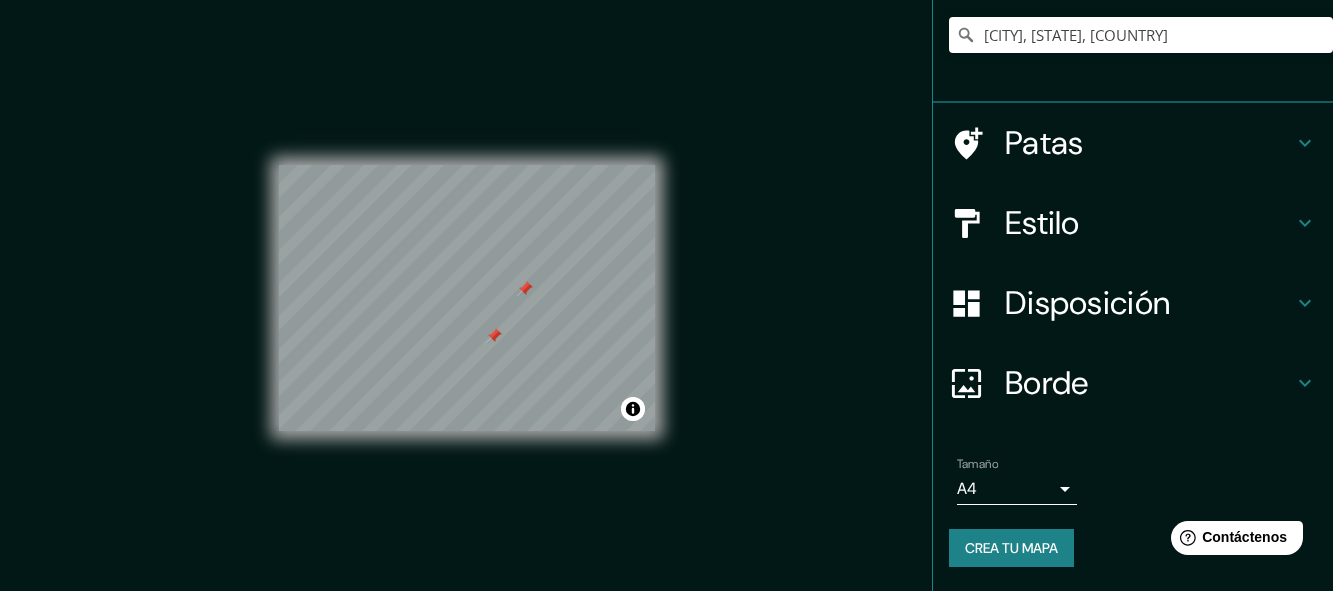 click 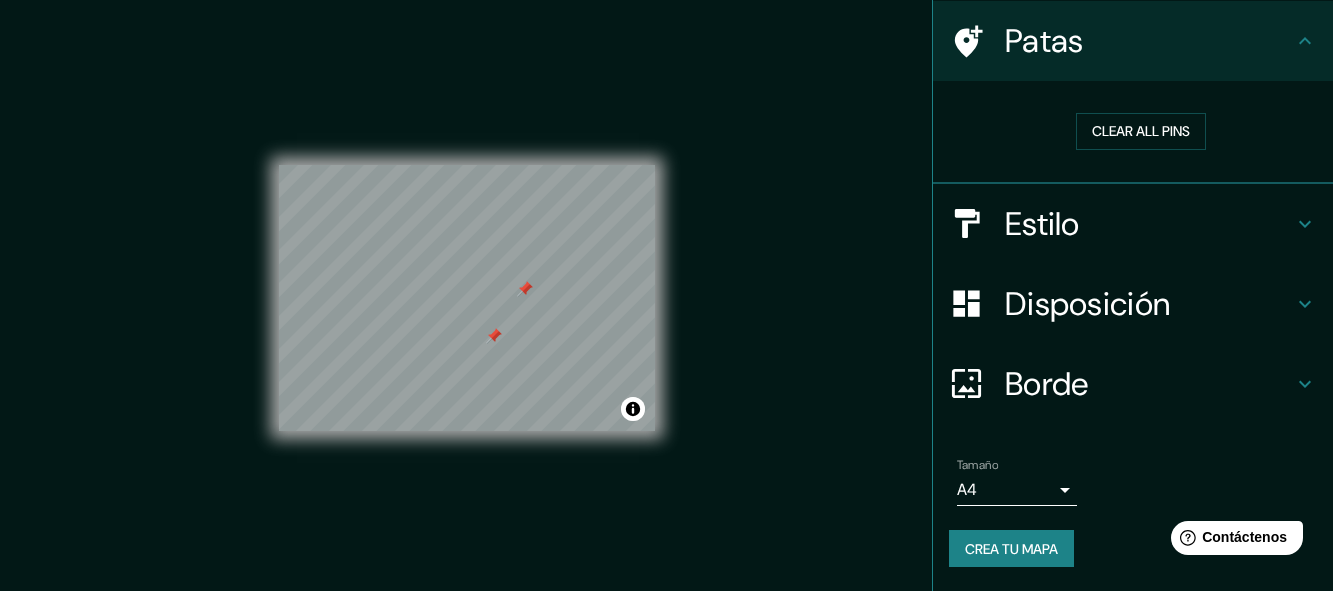 scroll, scrollTop: 145, scrollLeft: 0, axis: vertical 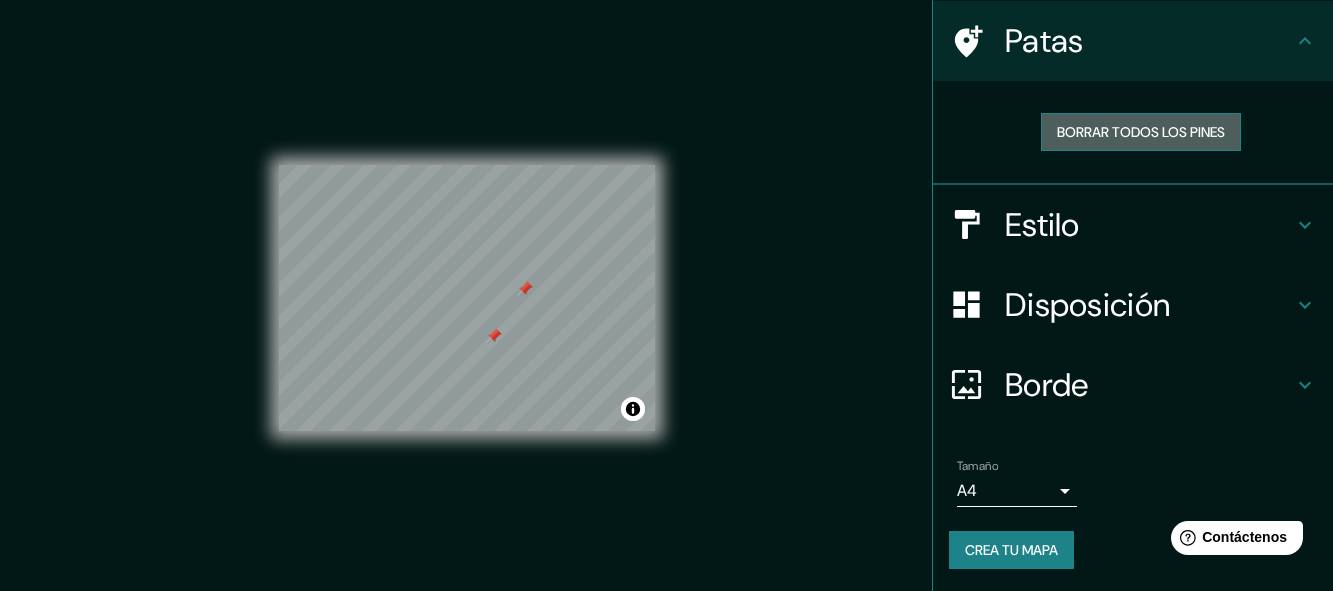 click on "Borrar todos los pines" at bounding box center (1141, 132) 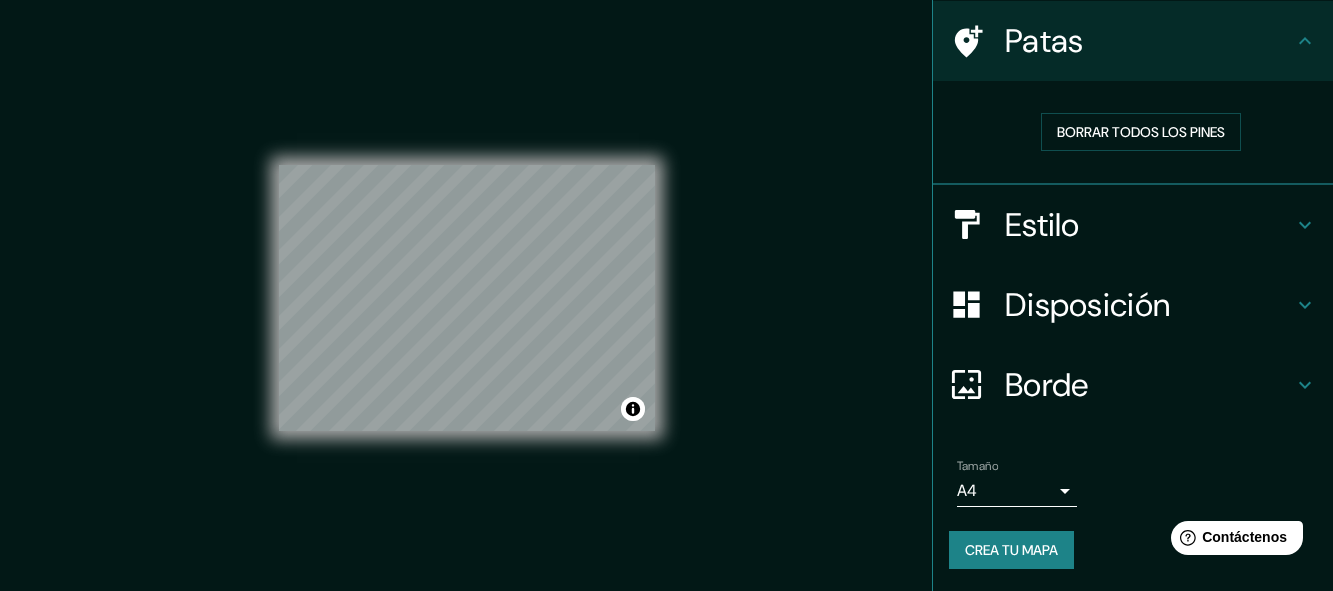 click on "Crea tu mapa" at bounding box center (1011, 550) 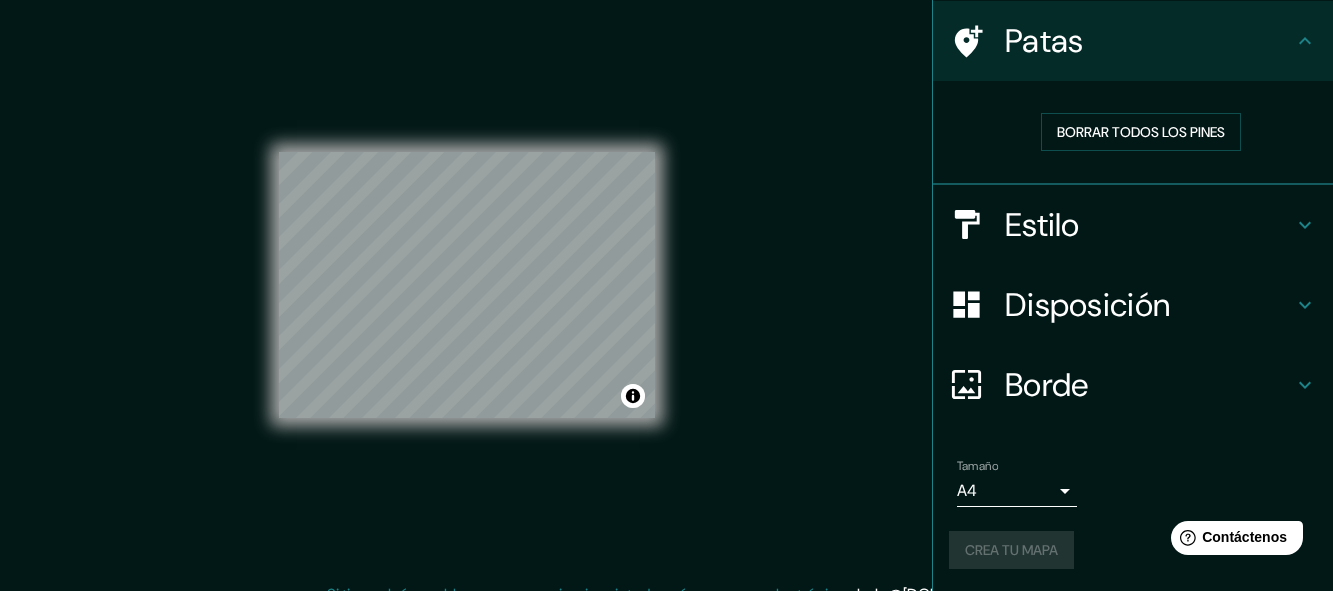 scroll, scrollTop: 0, scrollLeft: 0, axis: both 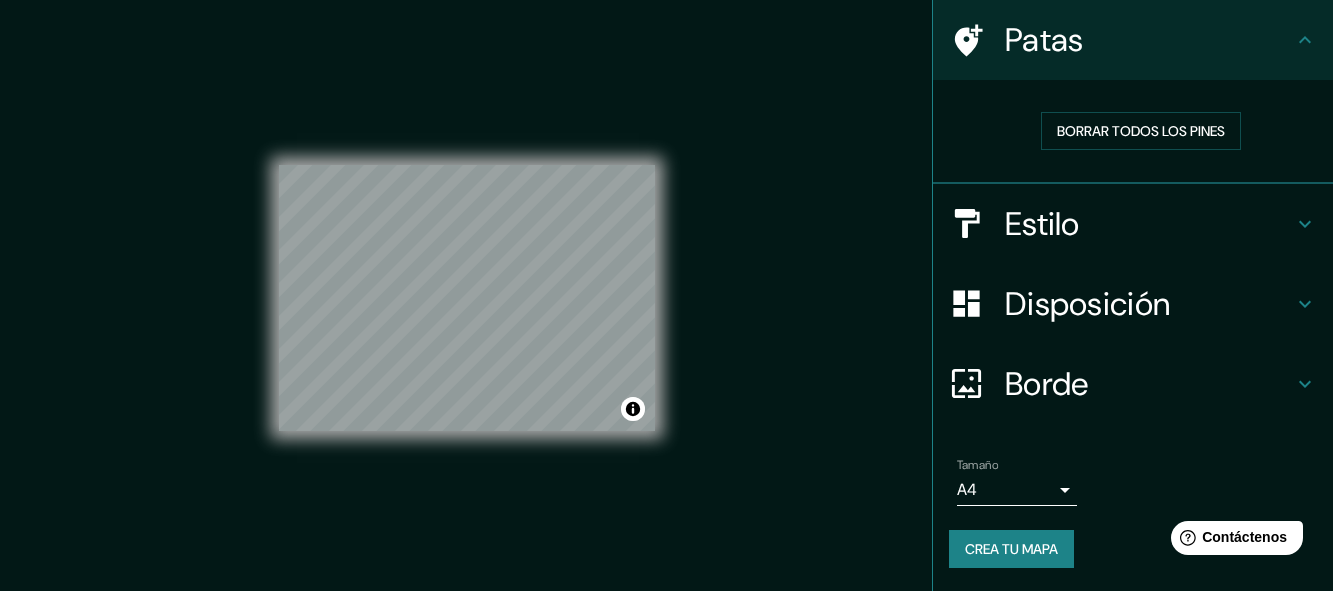 click on "Crea tu mapa" at bounding box center [1011, 549] 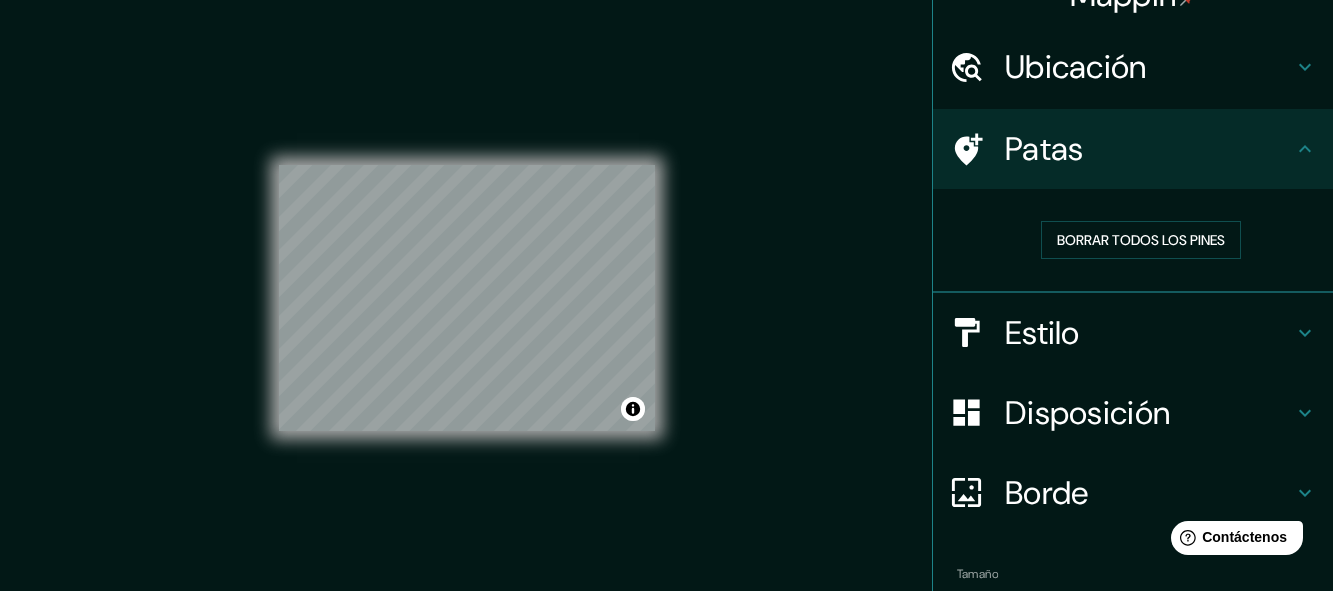 scroll, scrollTop: 0, scrollLeft: 0, axis: both 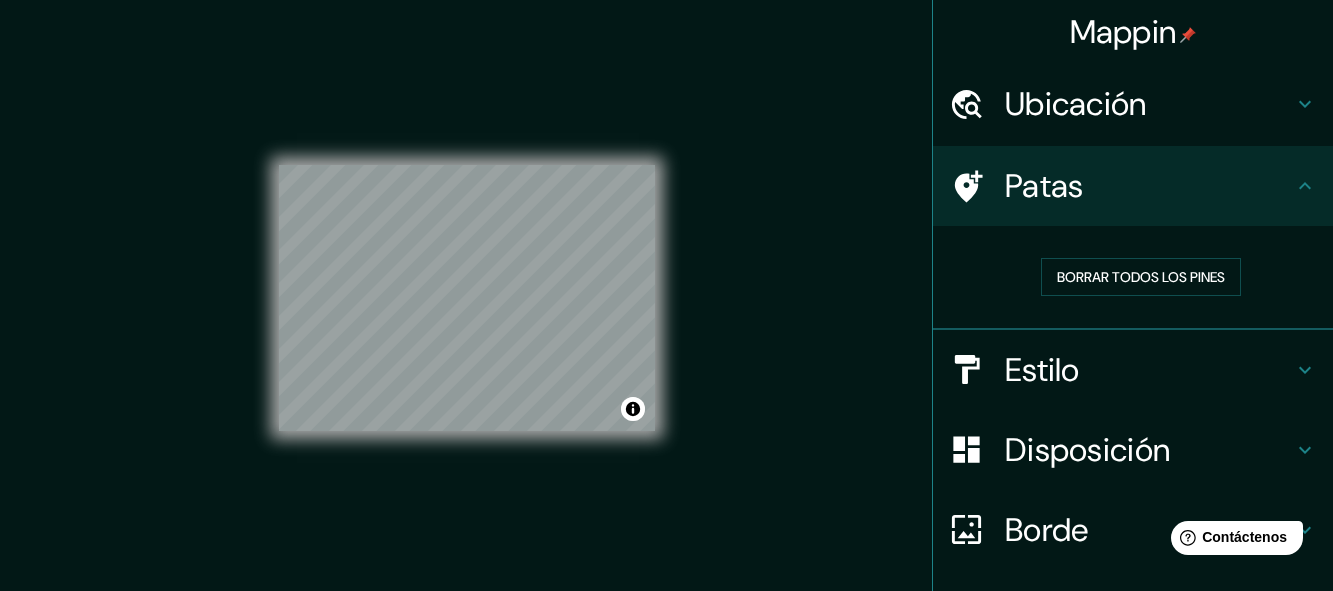 click on "Mappin" at bounding box center (1123, 32) 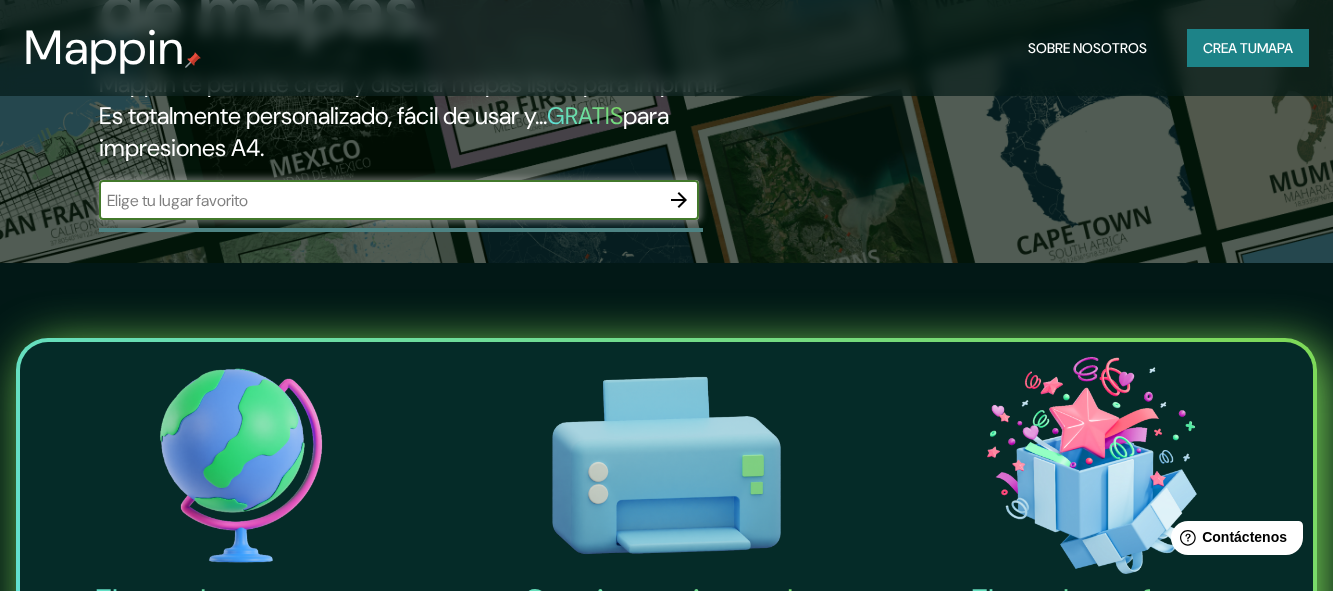 scroll, scrollTop: 300, scrollLeft: 0, axis: vertical 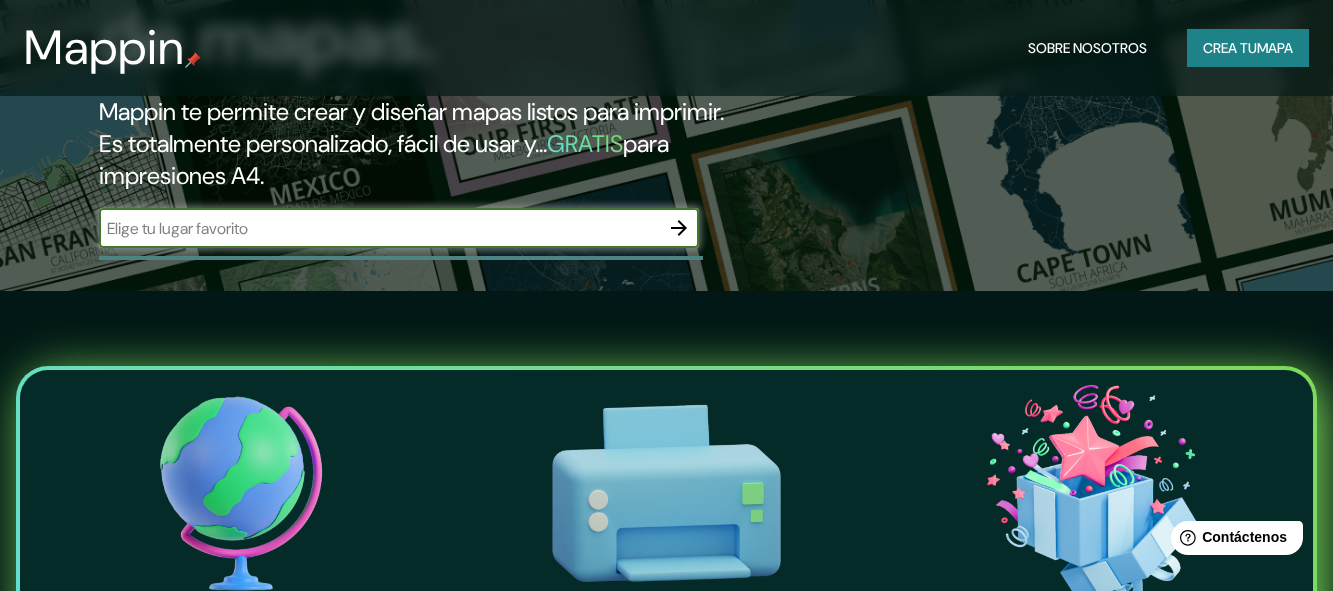 click at bounding box center [379, 228] 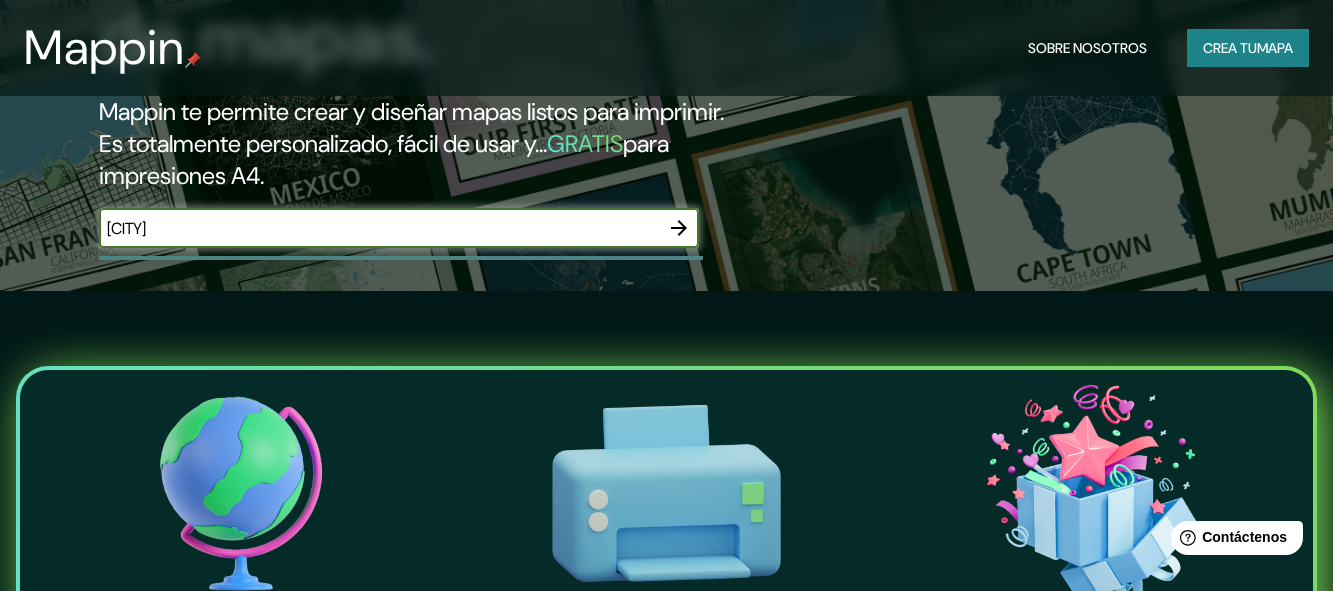 type on "[CITY]" 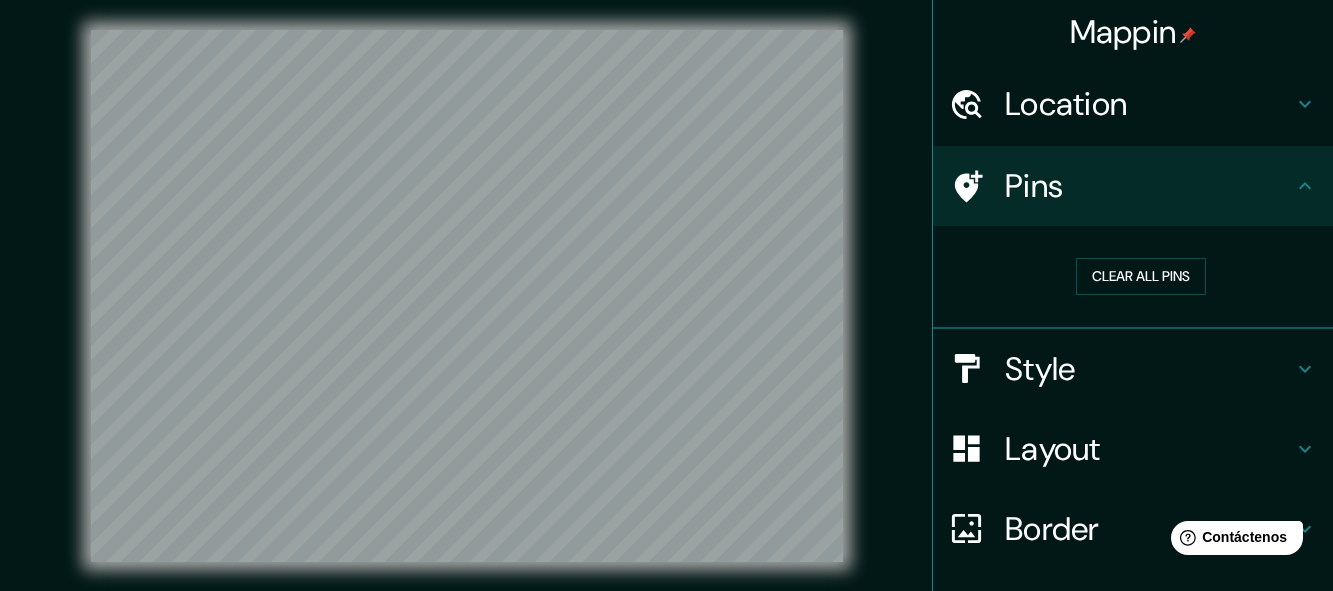 scroll, scrollTop: 0, scrollLeft: 0, axis: both 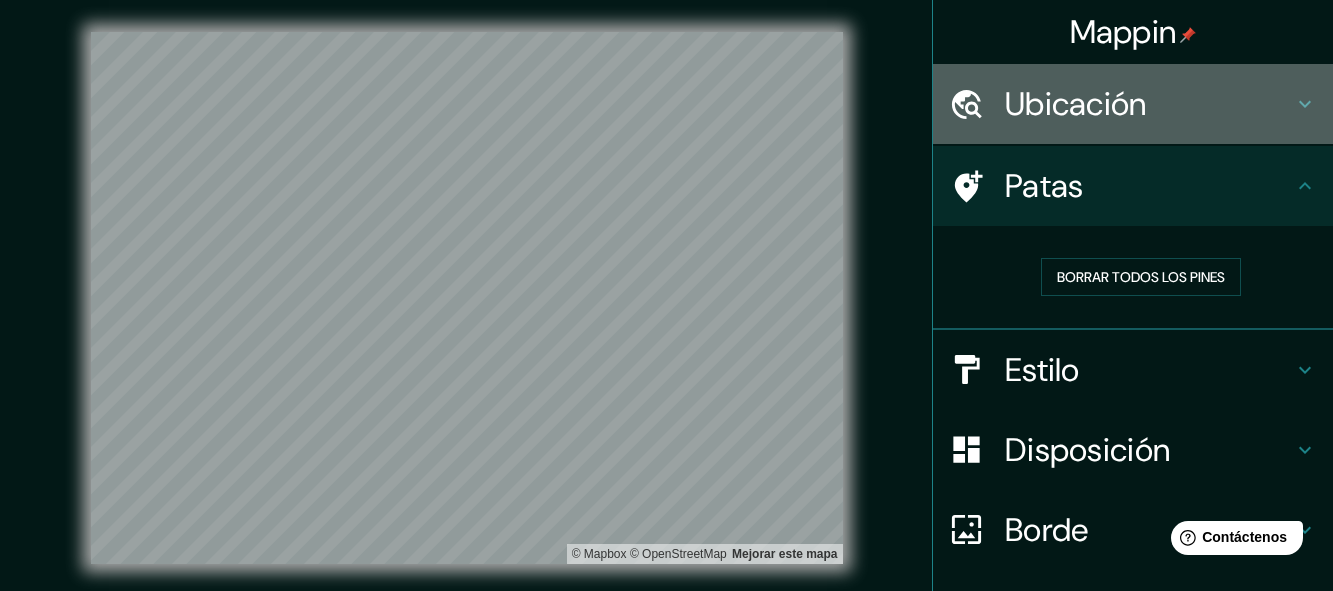 click on "Ubicación" at bounding box center [1149, 104] 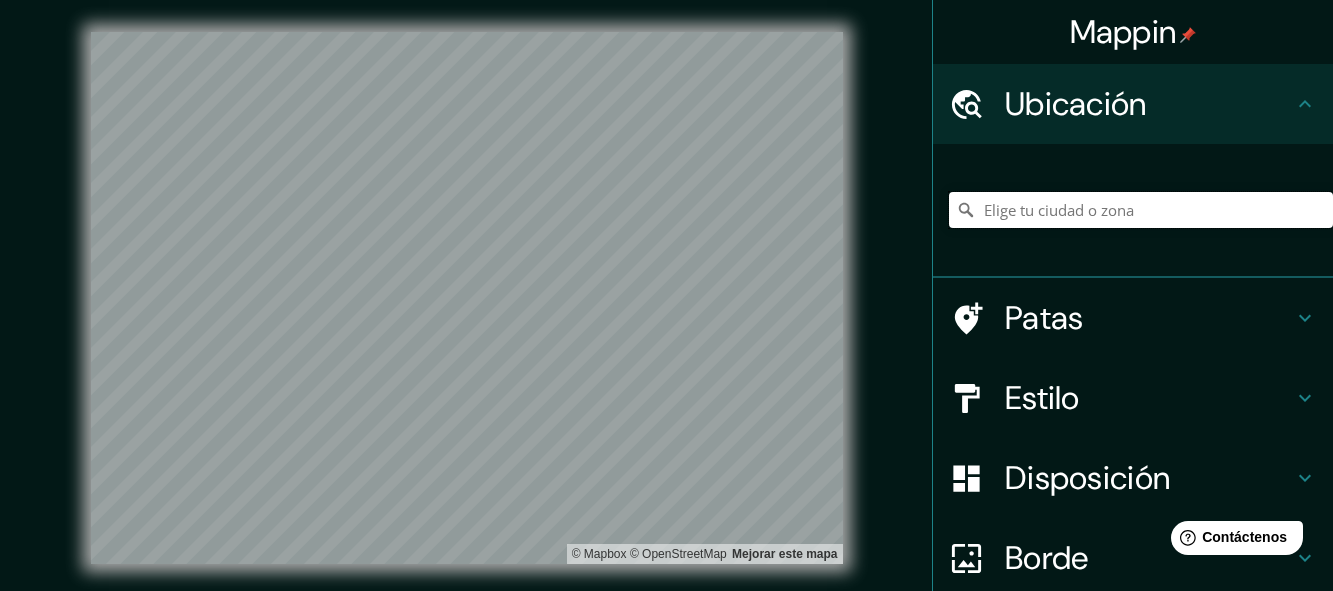 click at bounding box center (1141, 210) 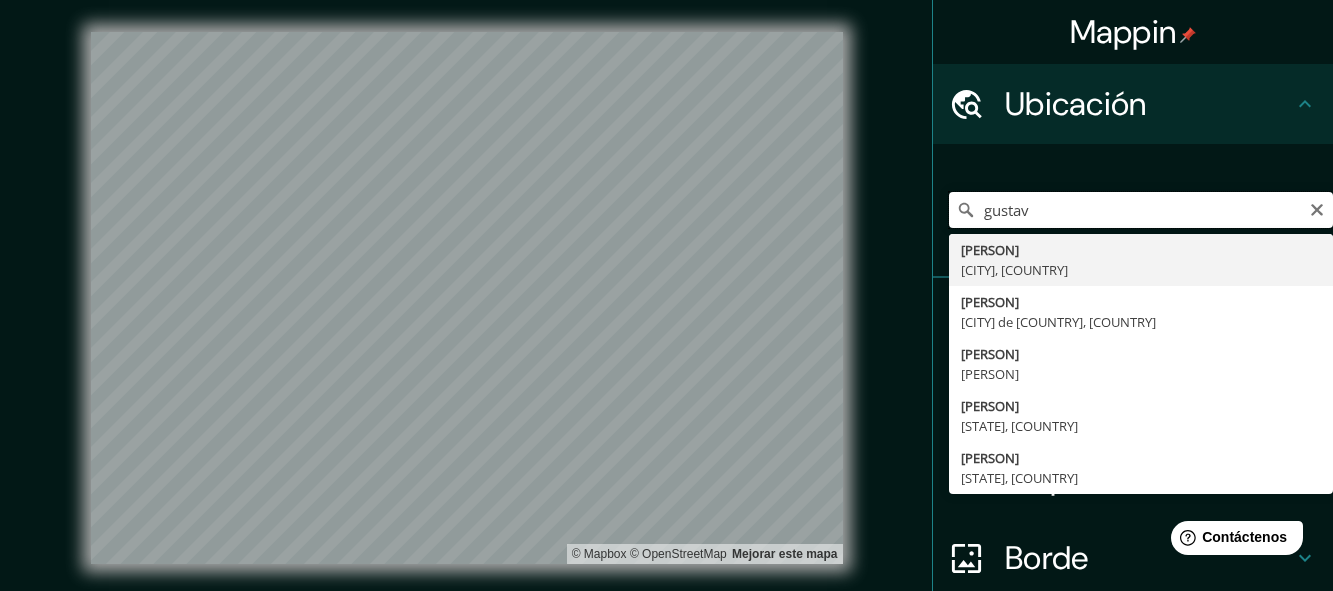 type on "[BOROUGH], [CITY], [COUNTRY]" 